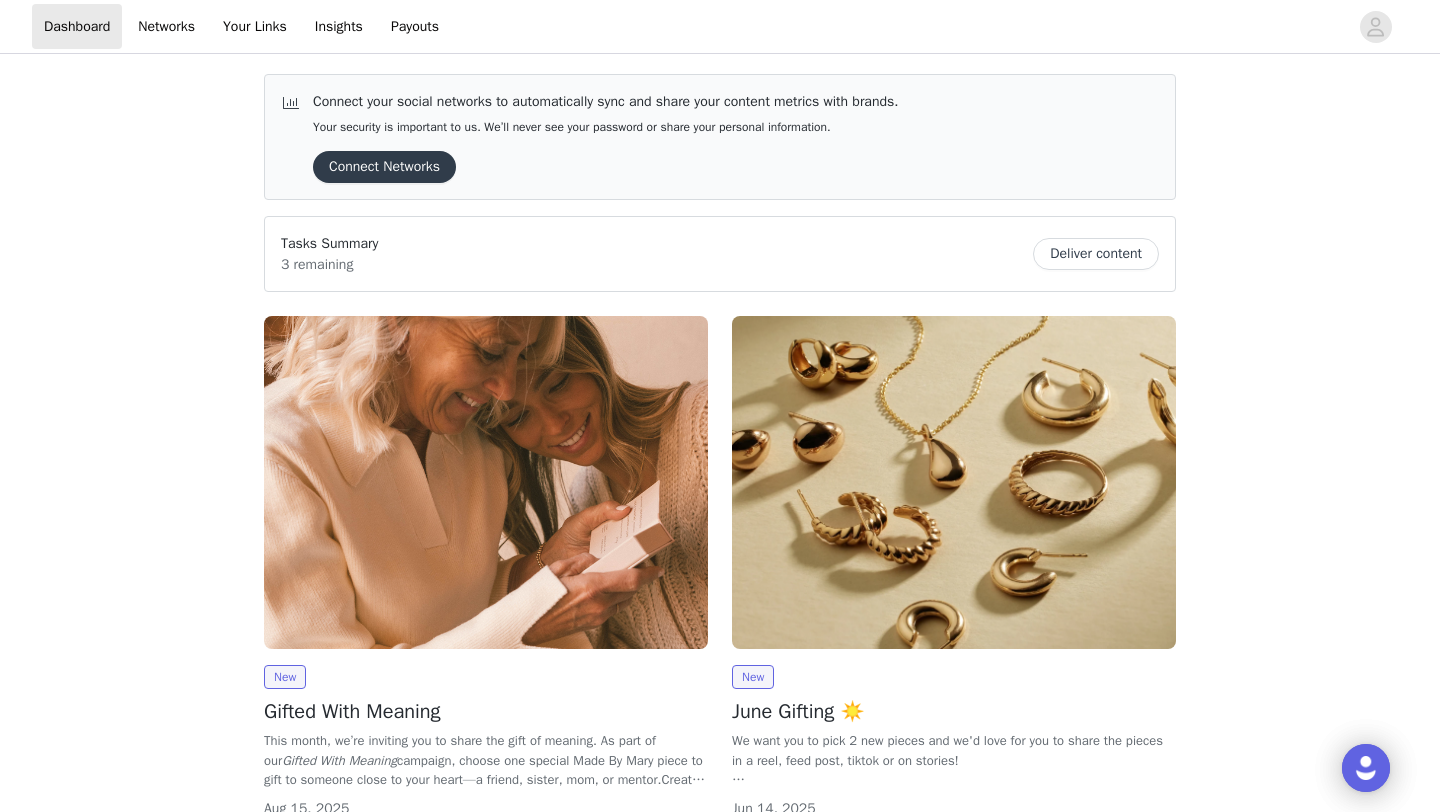 scroll, scrollTop: 0, scrollLeft: 0, axis: both 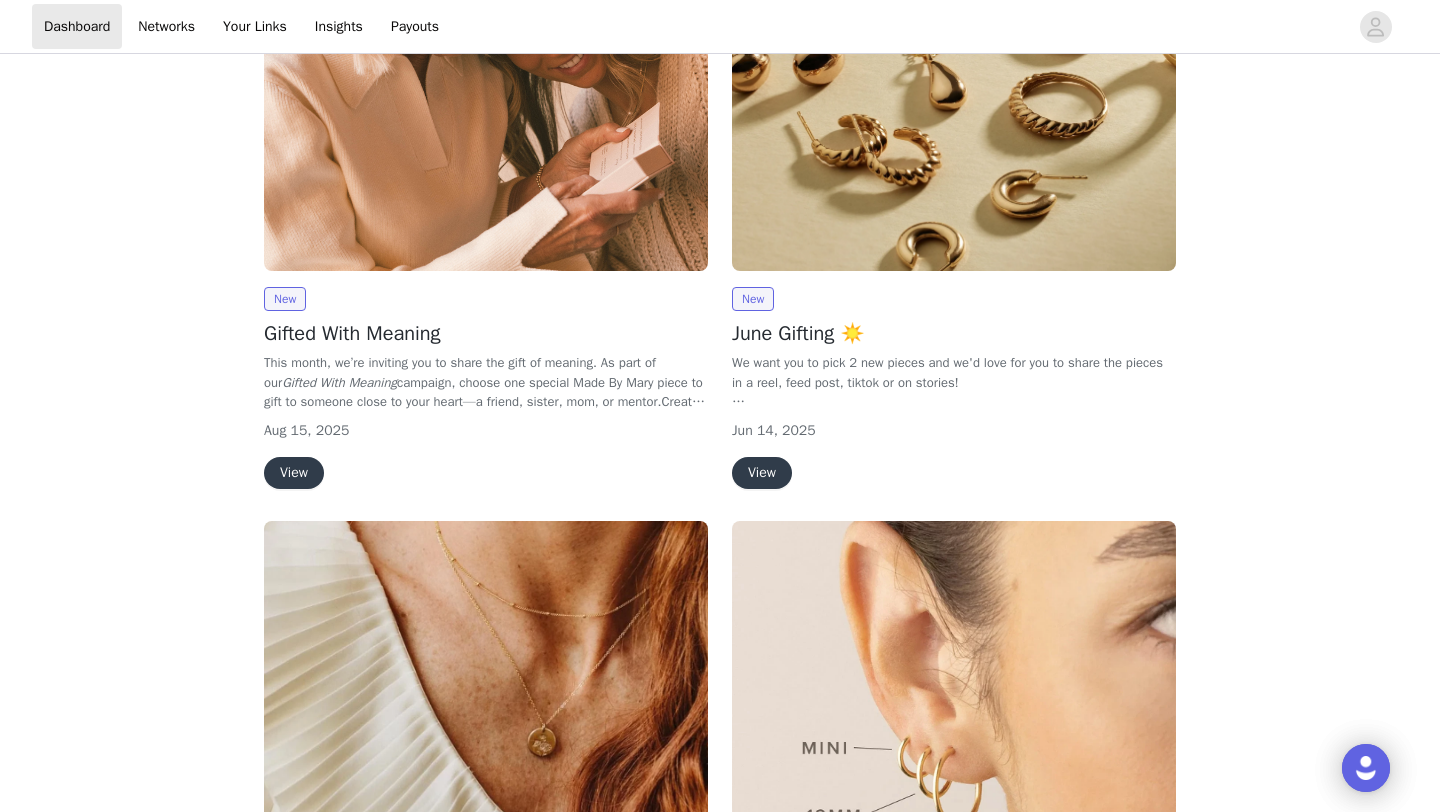 click on "View" at bounding box center (762, 473) 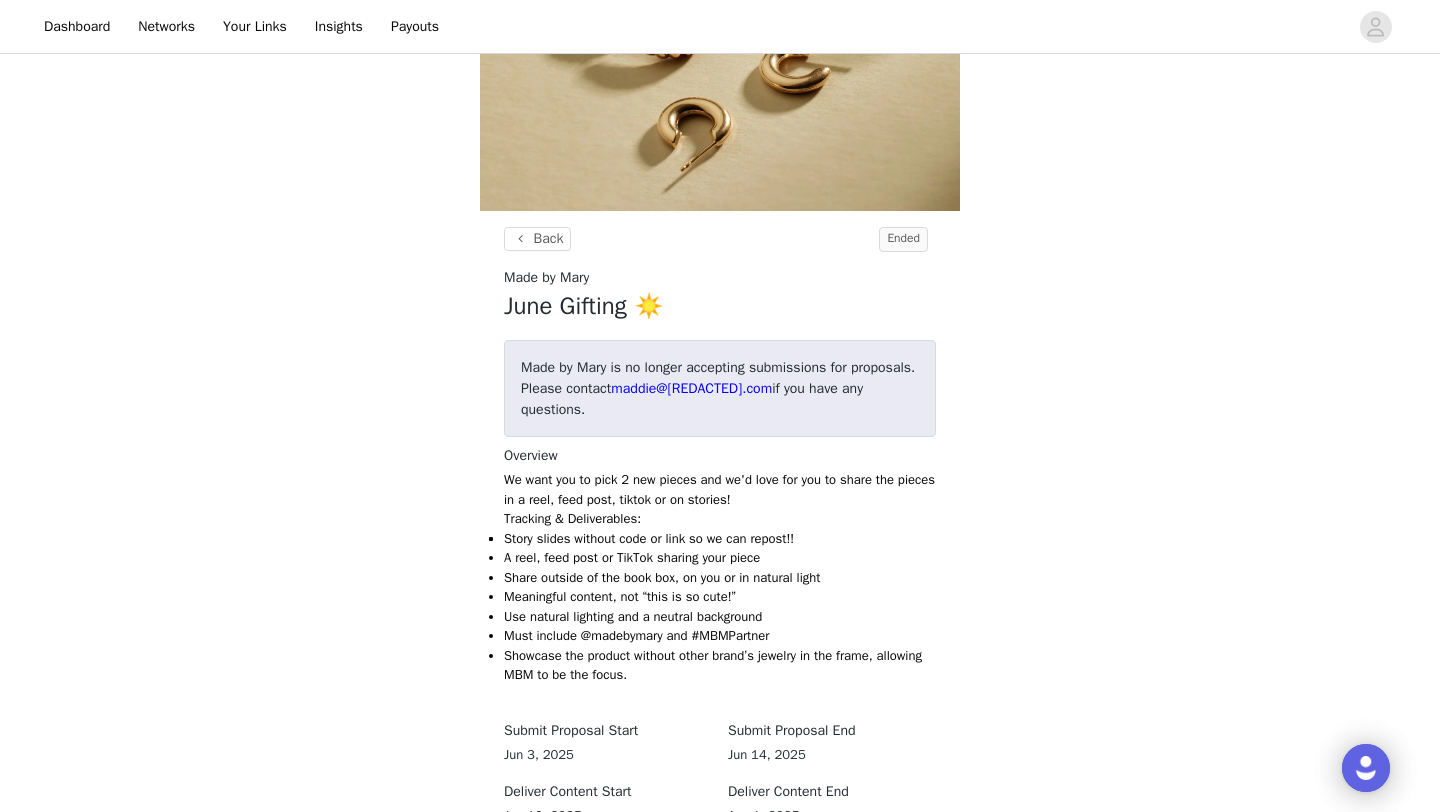 scroll, scrollTop: 378, scrollLeft: 0, axis: vertical 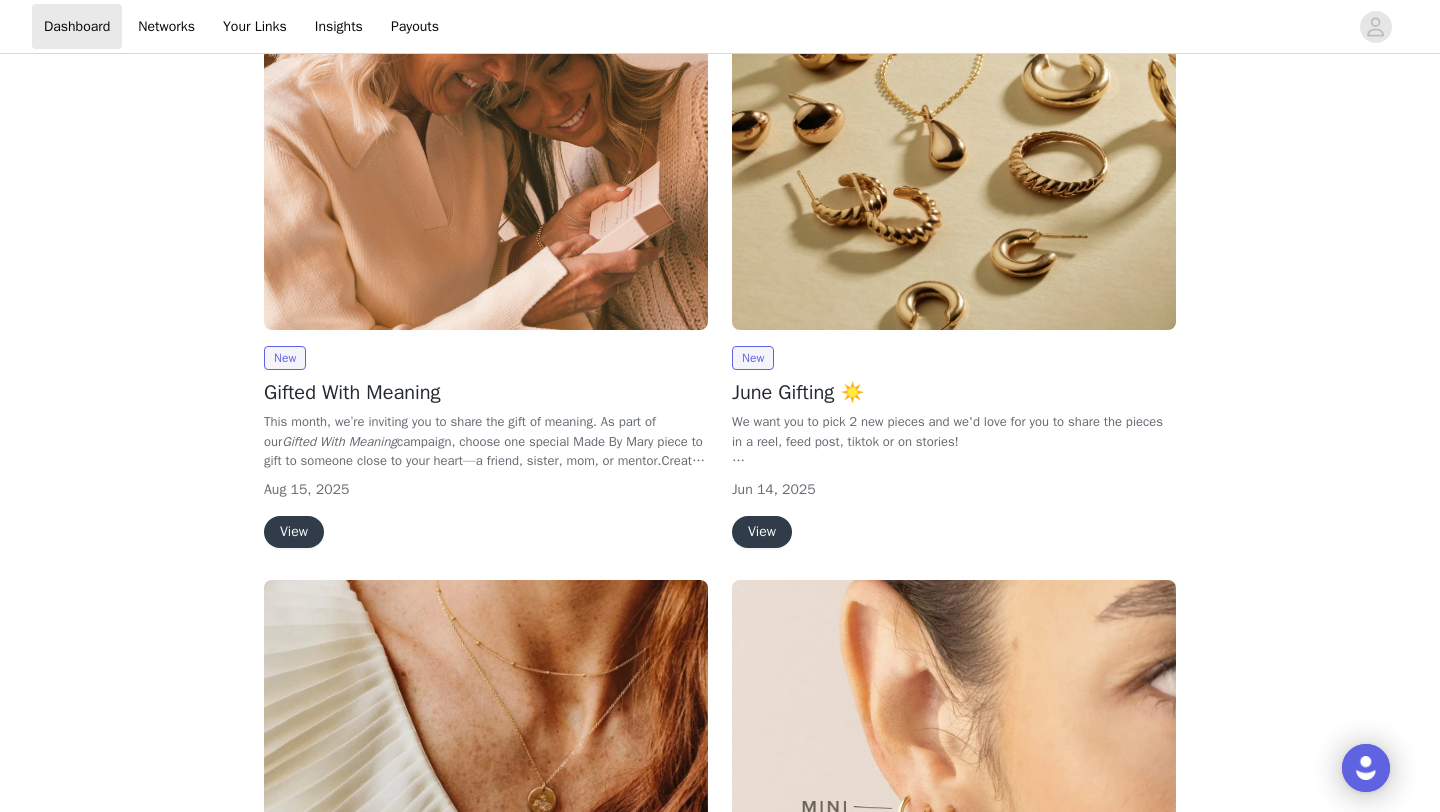 click on "View" at bounding box center [294, 532] 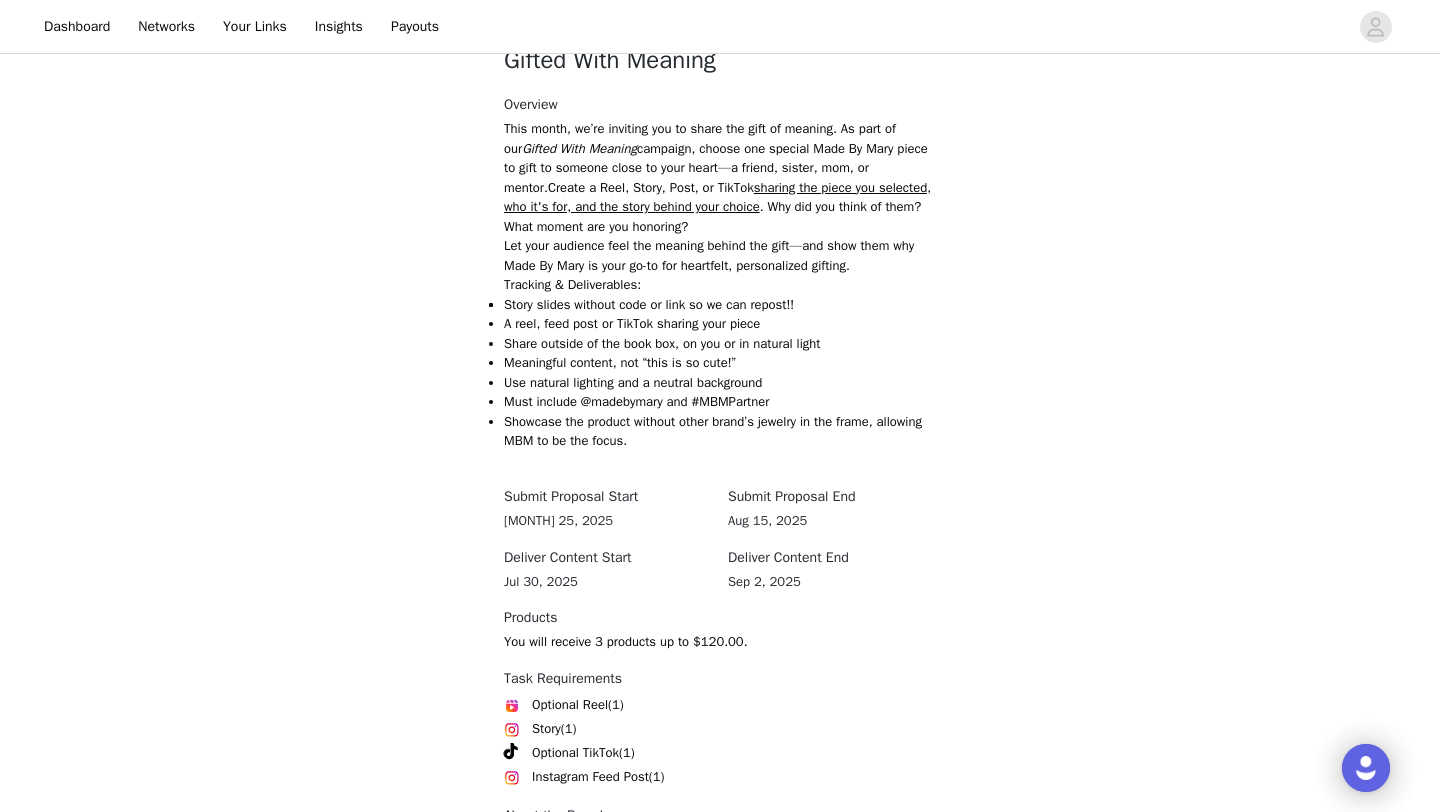 scroll, scrollTop: 902, scrollLeft: 0, axis: vertical 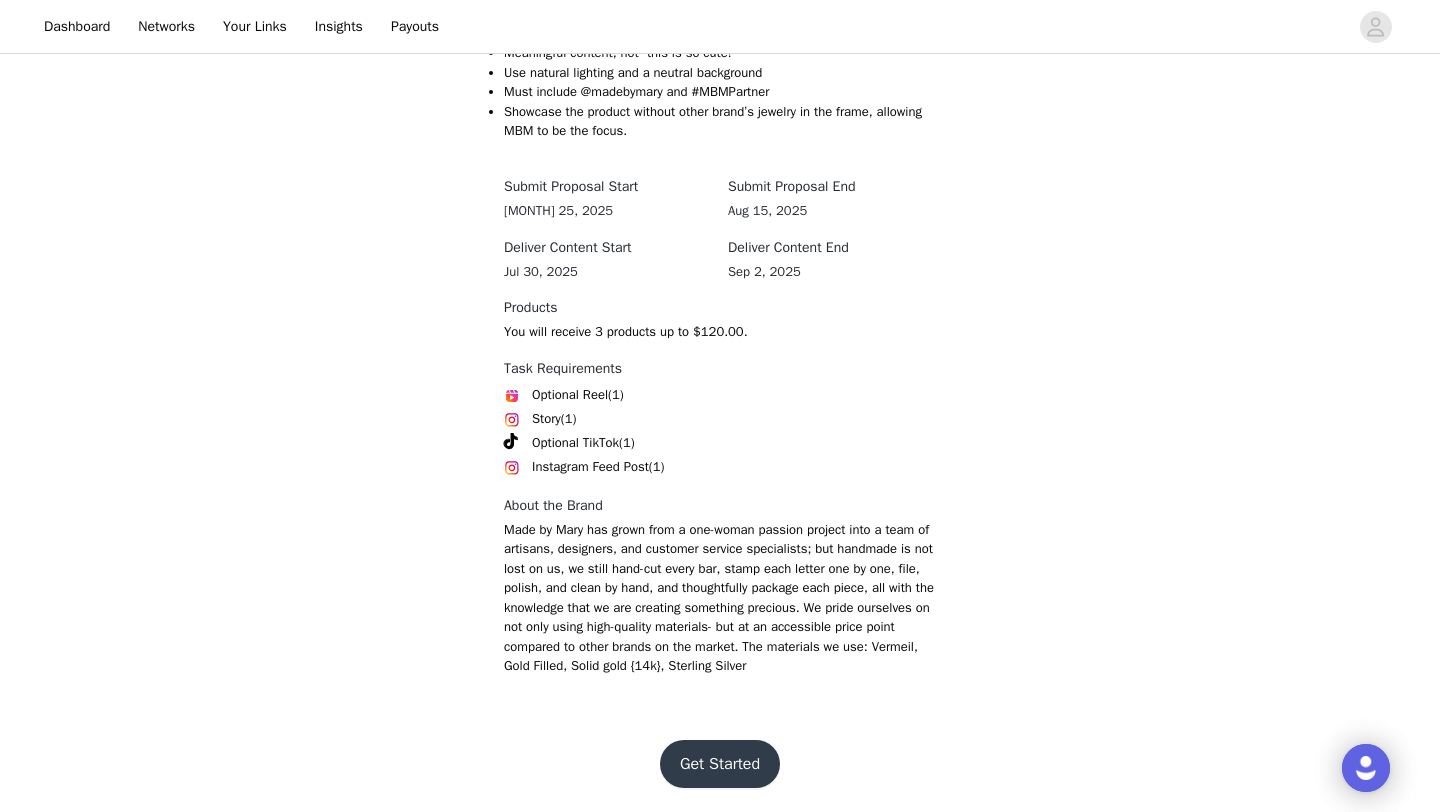 click on "Get Started" at bounding box center [720, 764] 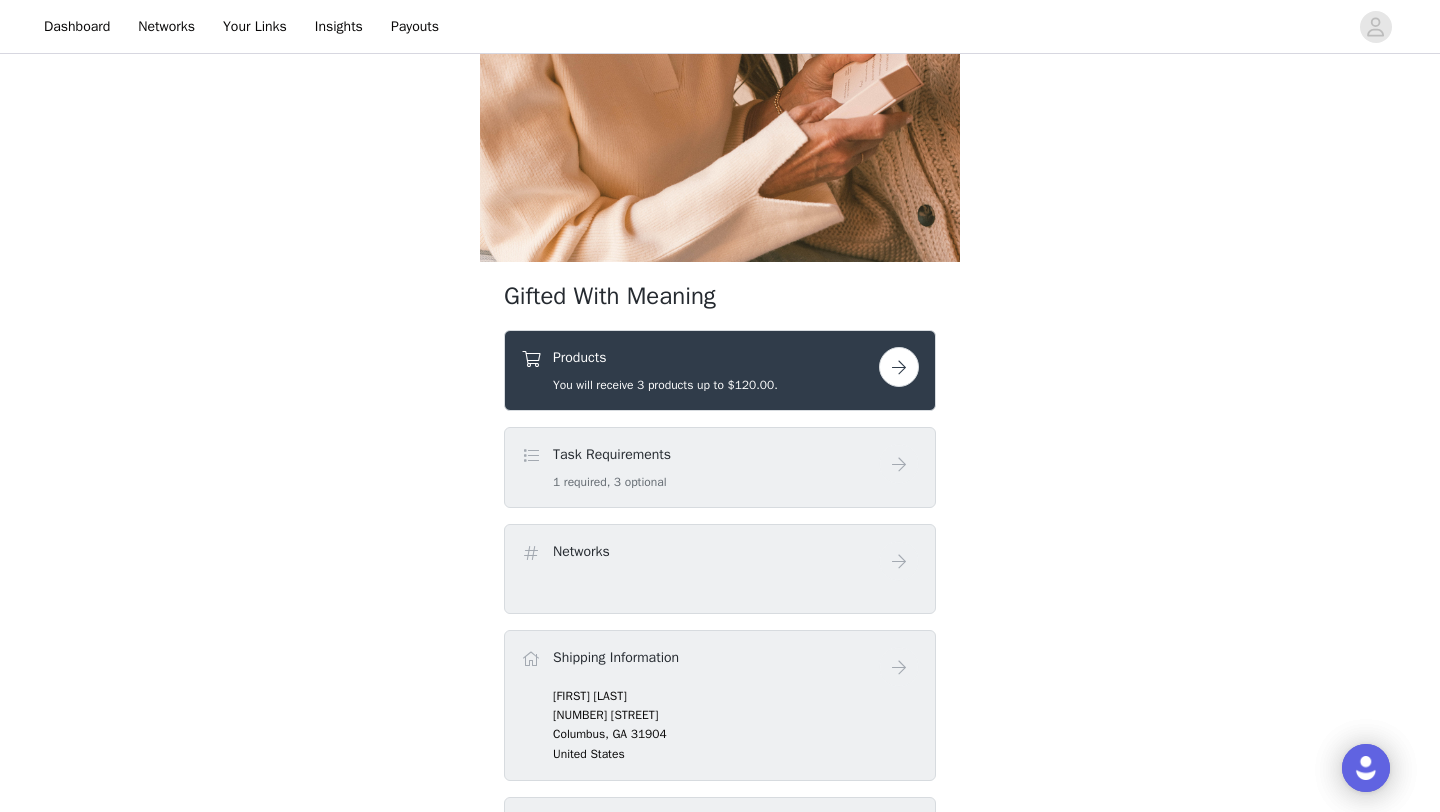 scroll, scrollTop: 277, scrollLeft: 0, axis: vertical 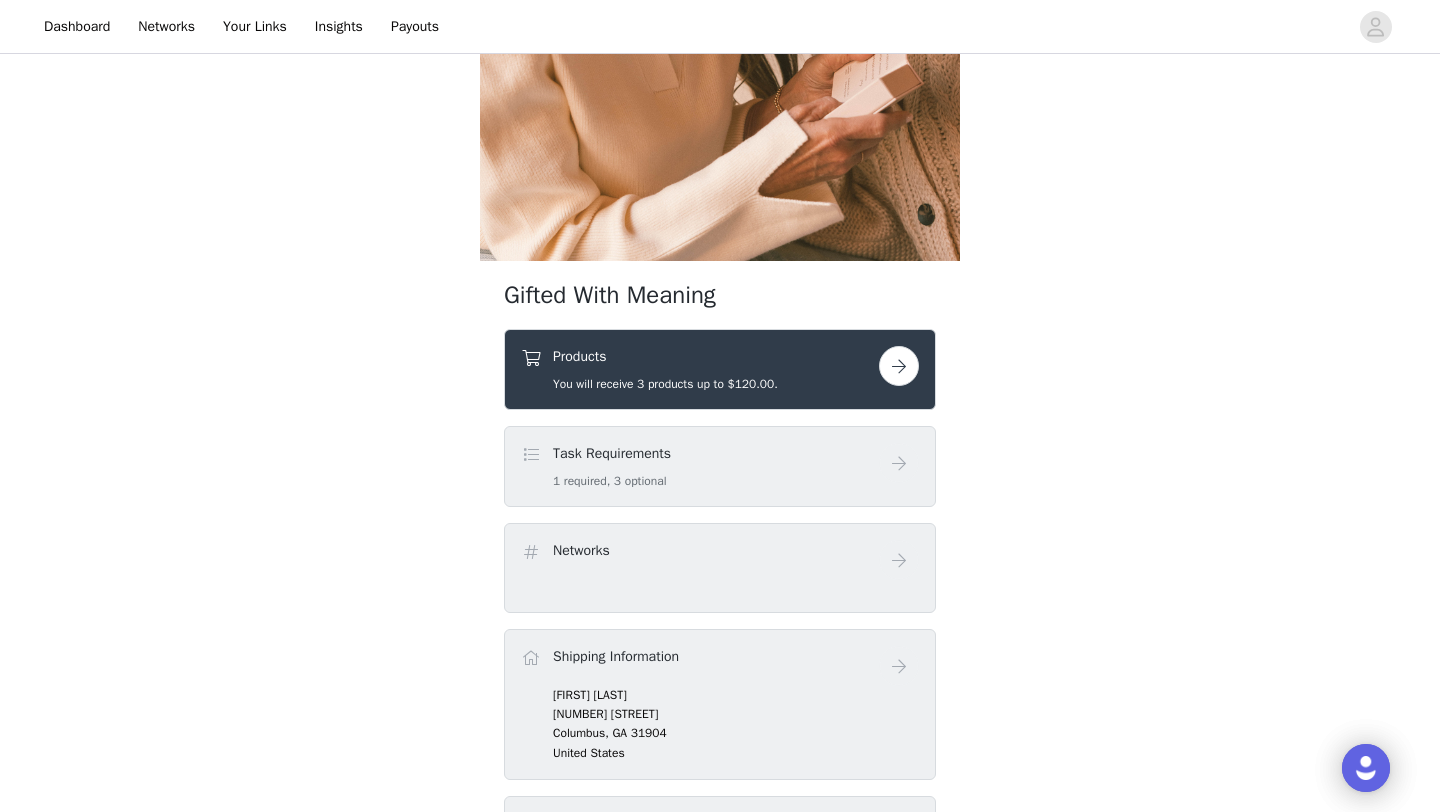 click at bounding box center (899, 366) 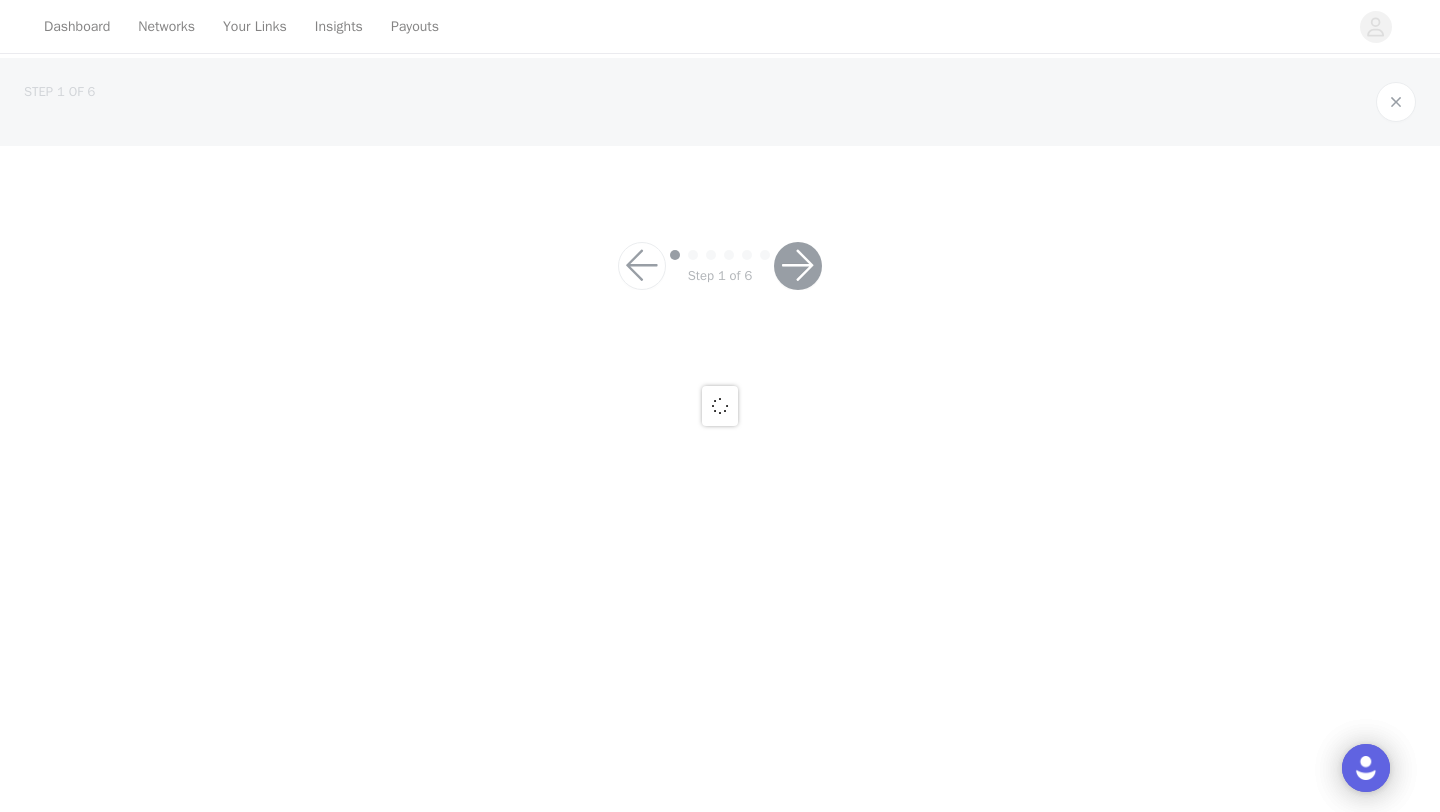 scroll, scrollTop: 0, scrollLeft: 0, axis: both 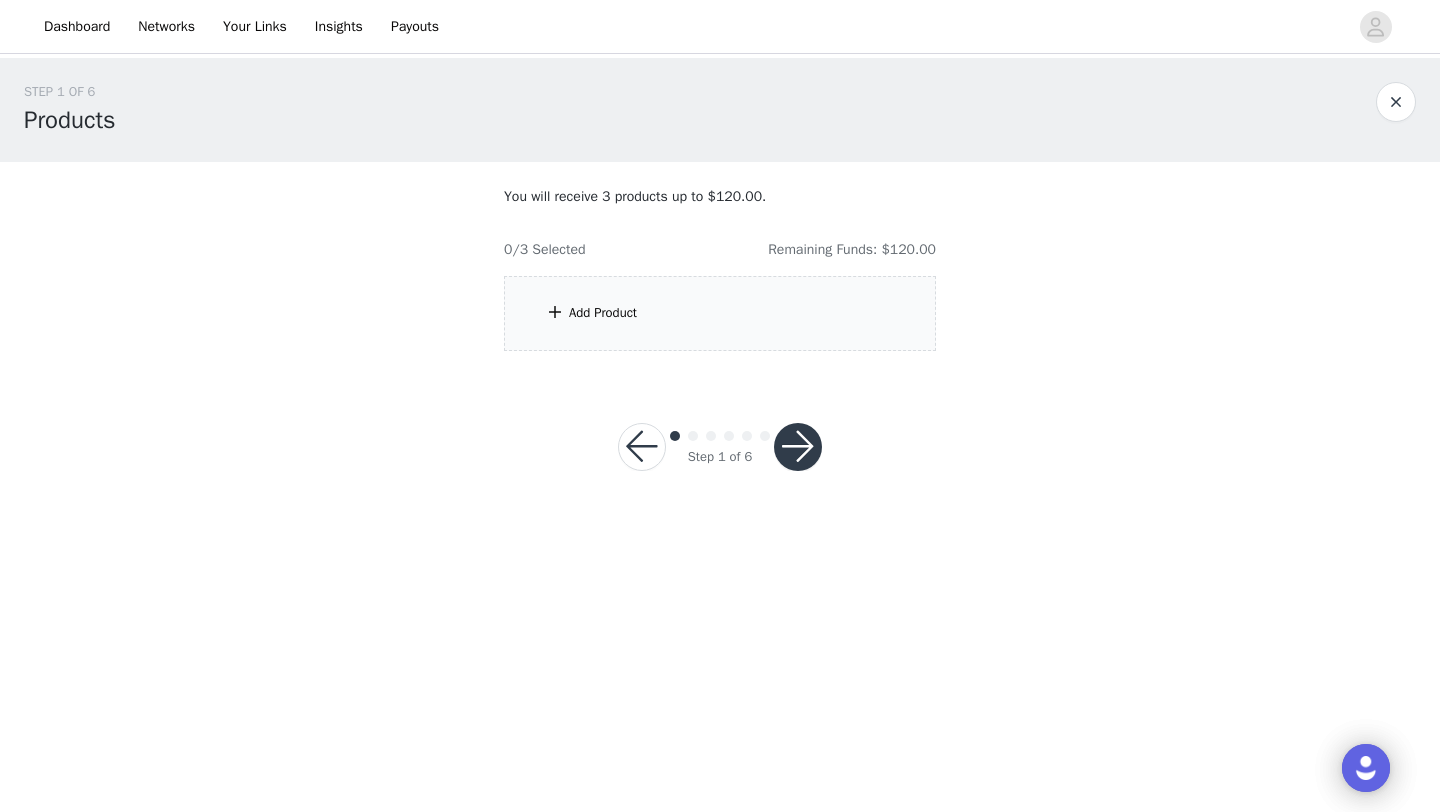 click on "Add Product" at bounding box center [720, 313] 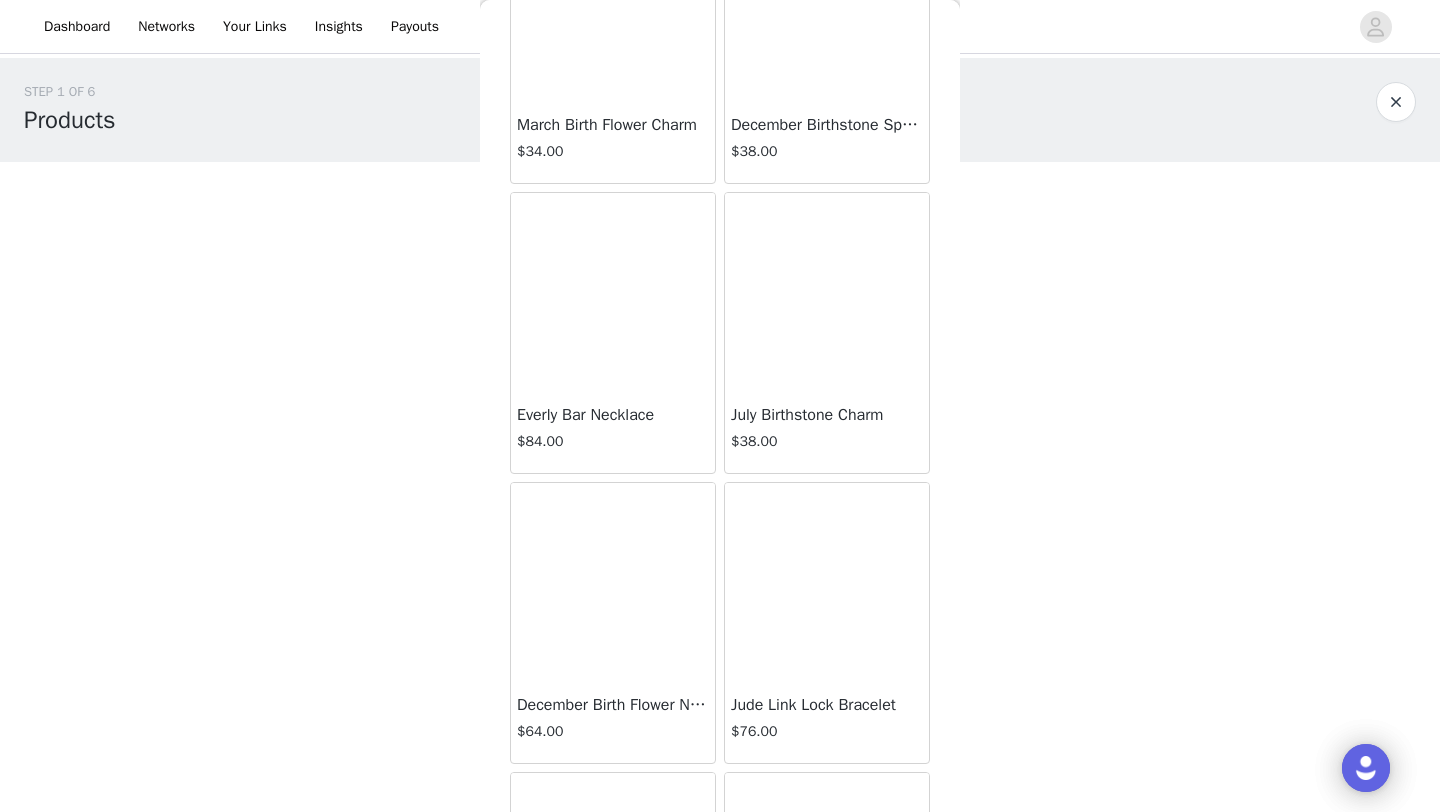 scroll, scrollTop: 32980, scrollLeft: 0, axis: vertical 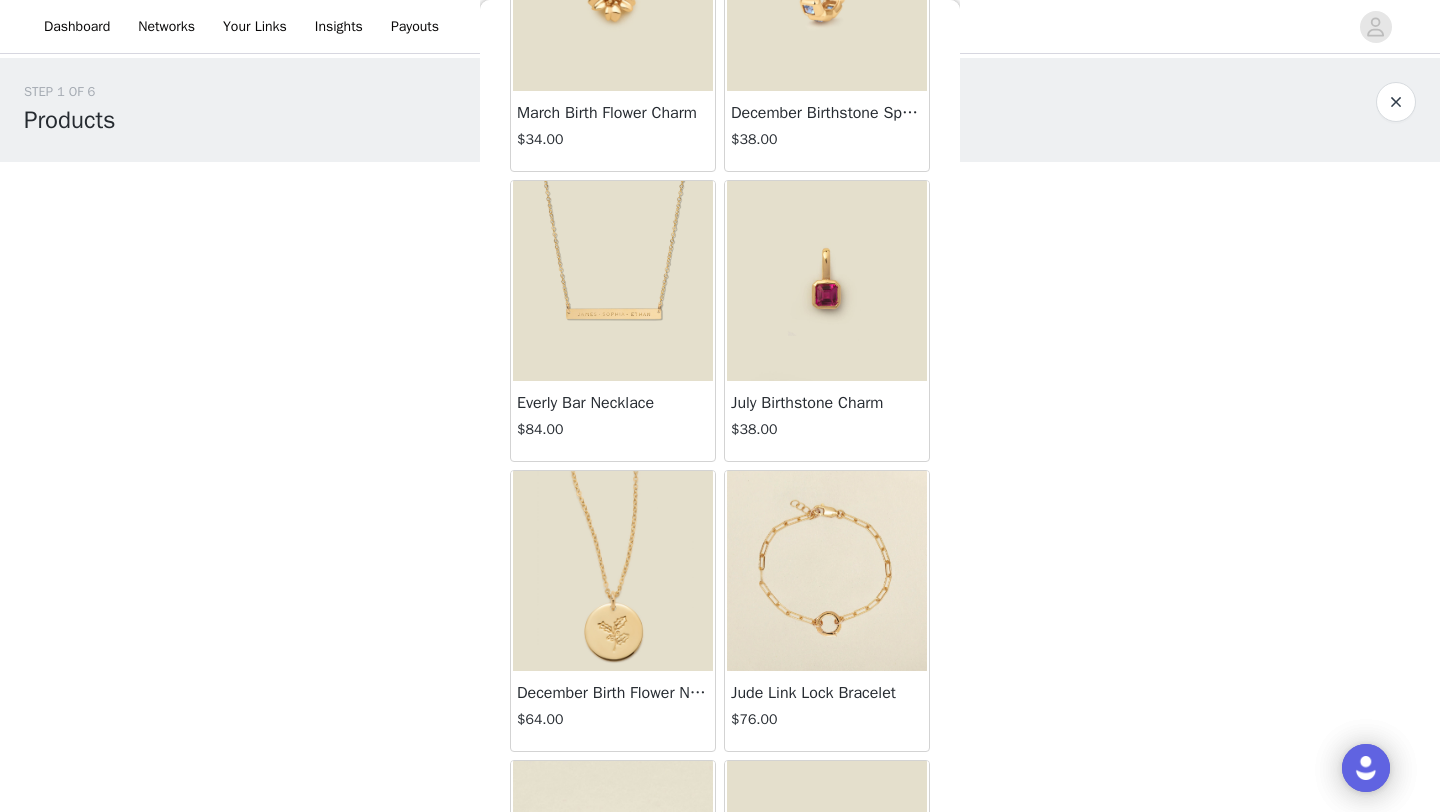 click at bounding box center (827, 281) 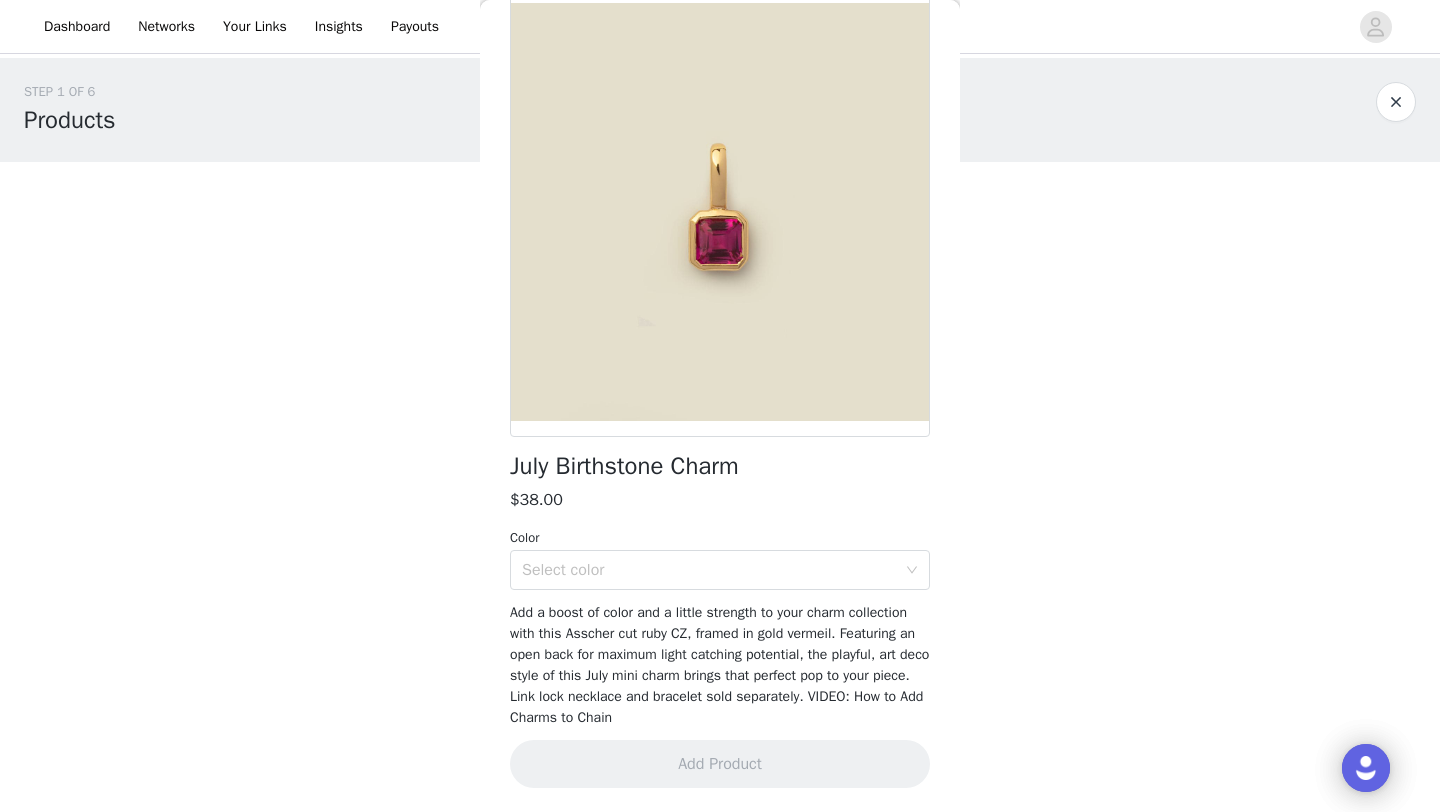 scroll, scrollTop: 112, scrollLeft: 0, axis: vertical 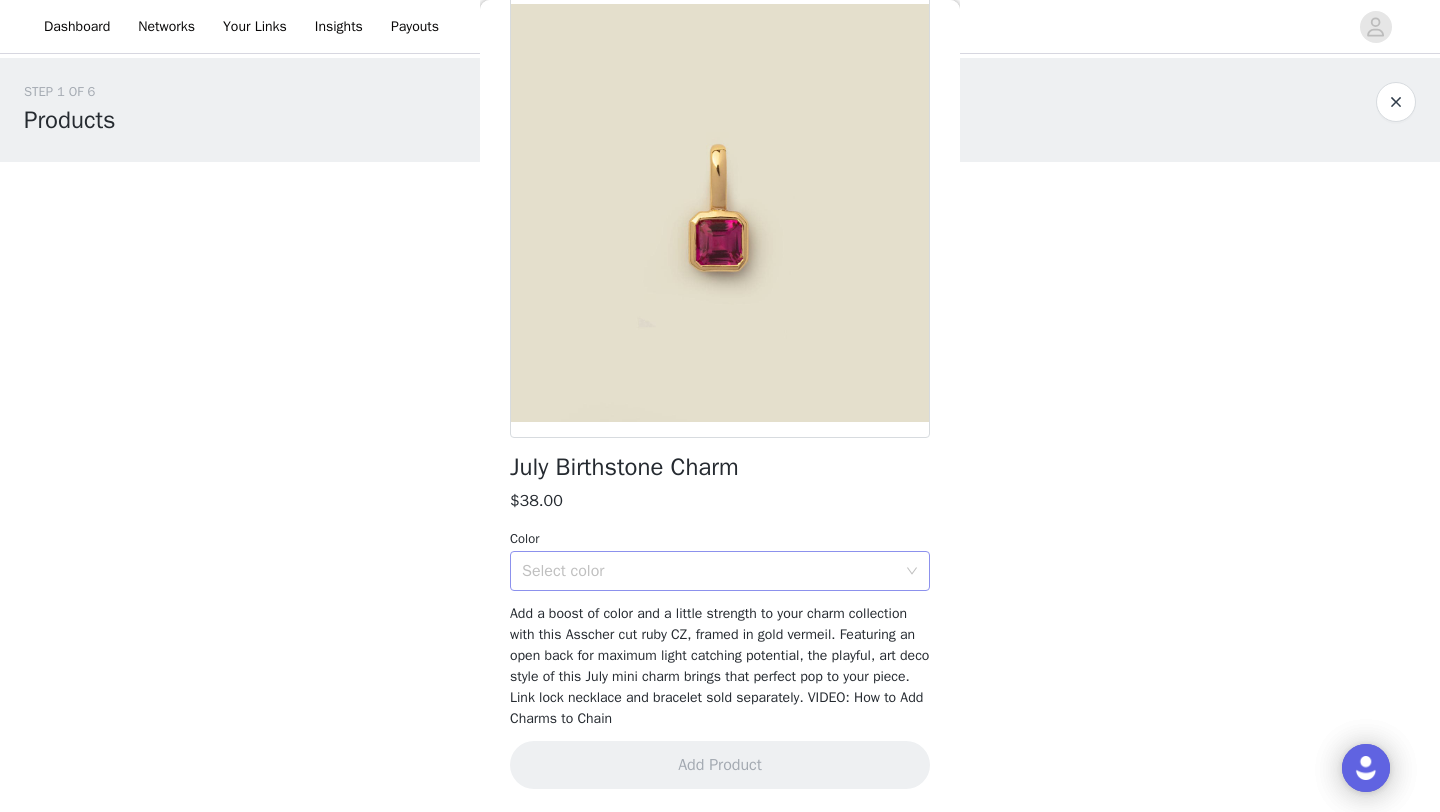 click on "Select color" at bounding box center [709, 571] 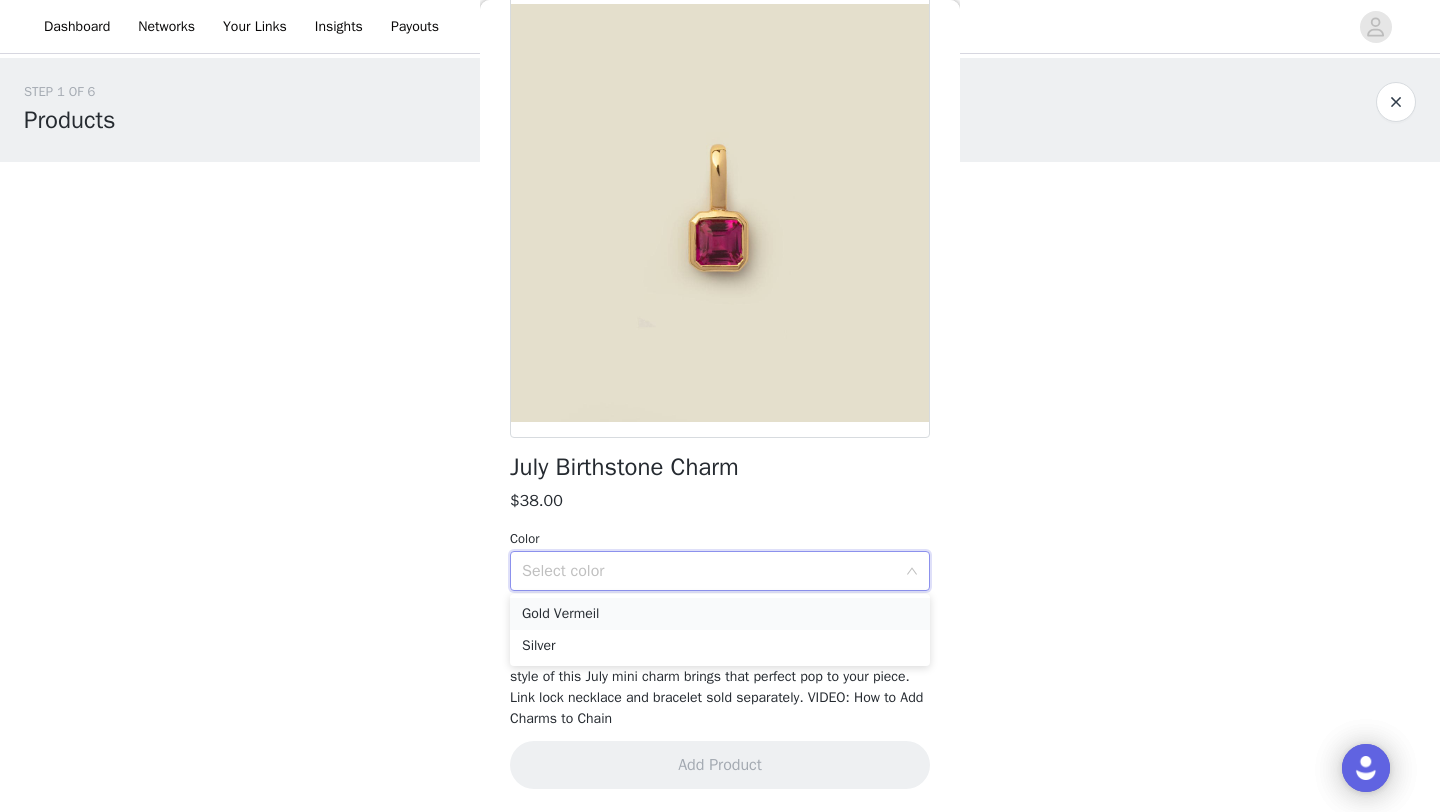 click on "Gold Vermeil" at bounding box center (720, 614) 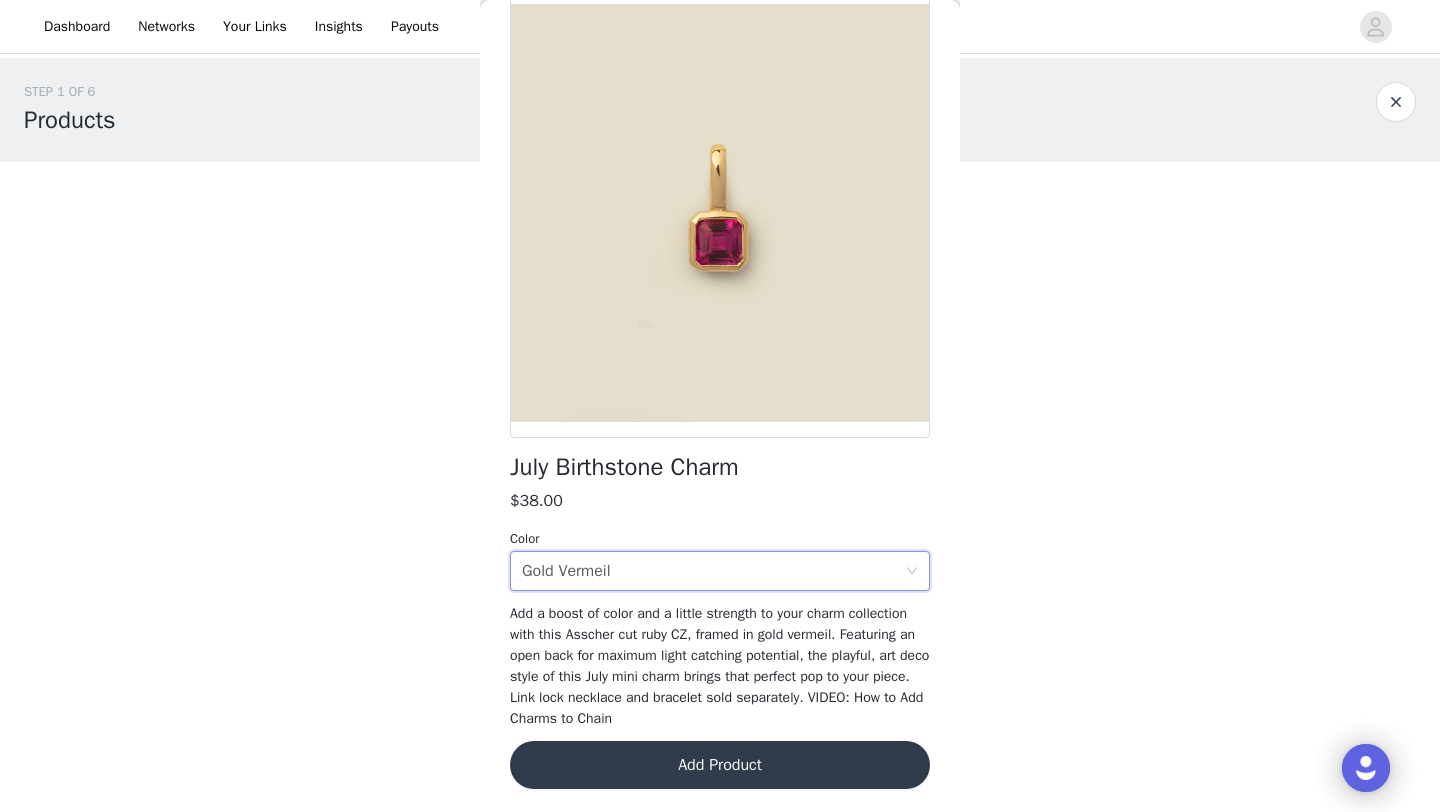 click on "Add Product" at bounding box center [720, 765] 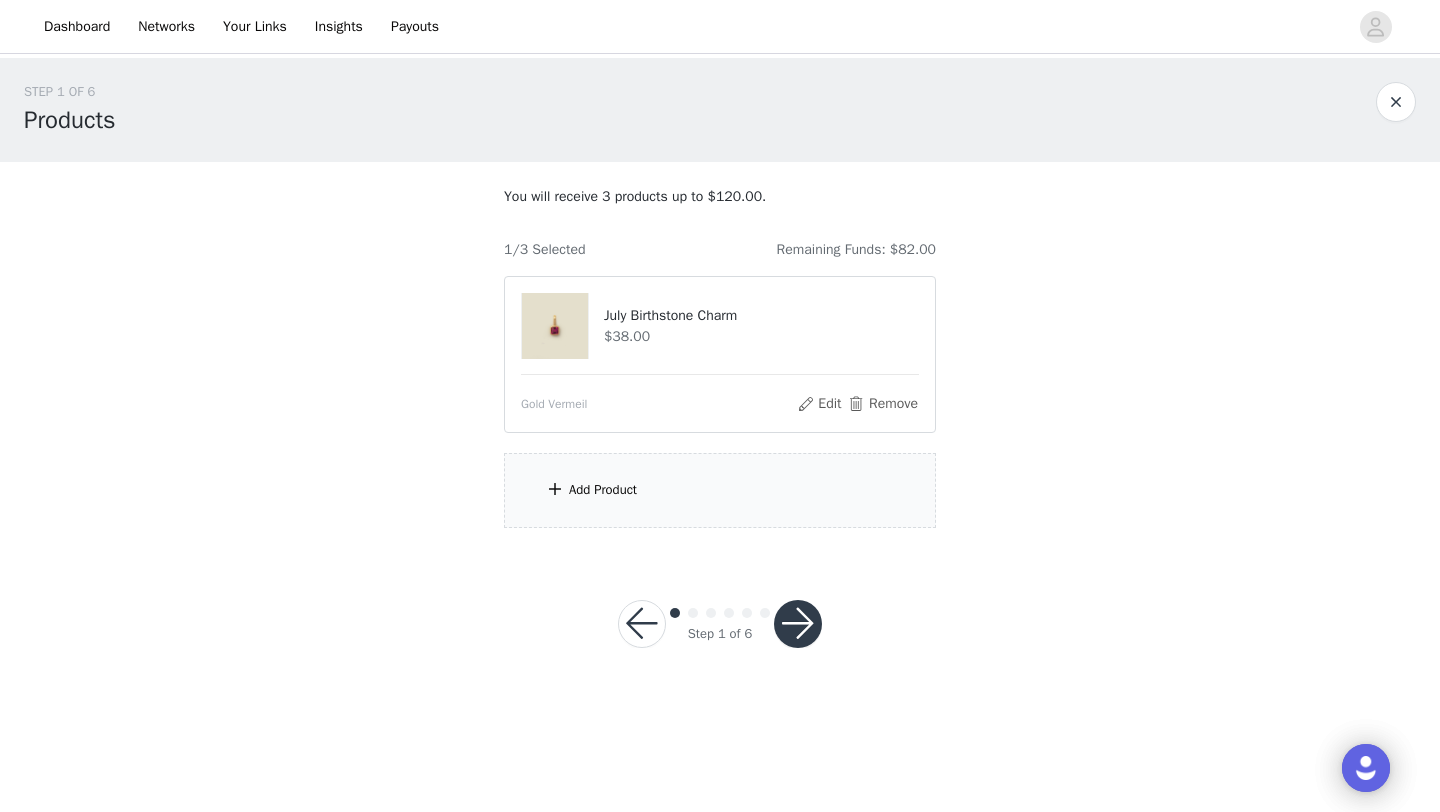 click on "Add Product" at bounding box center [720, 490] 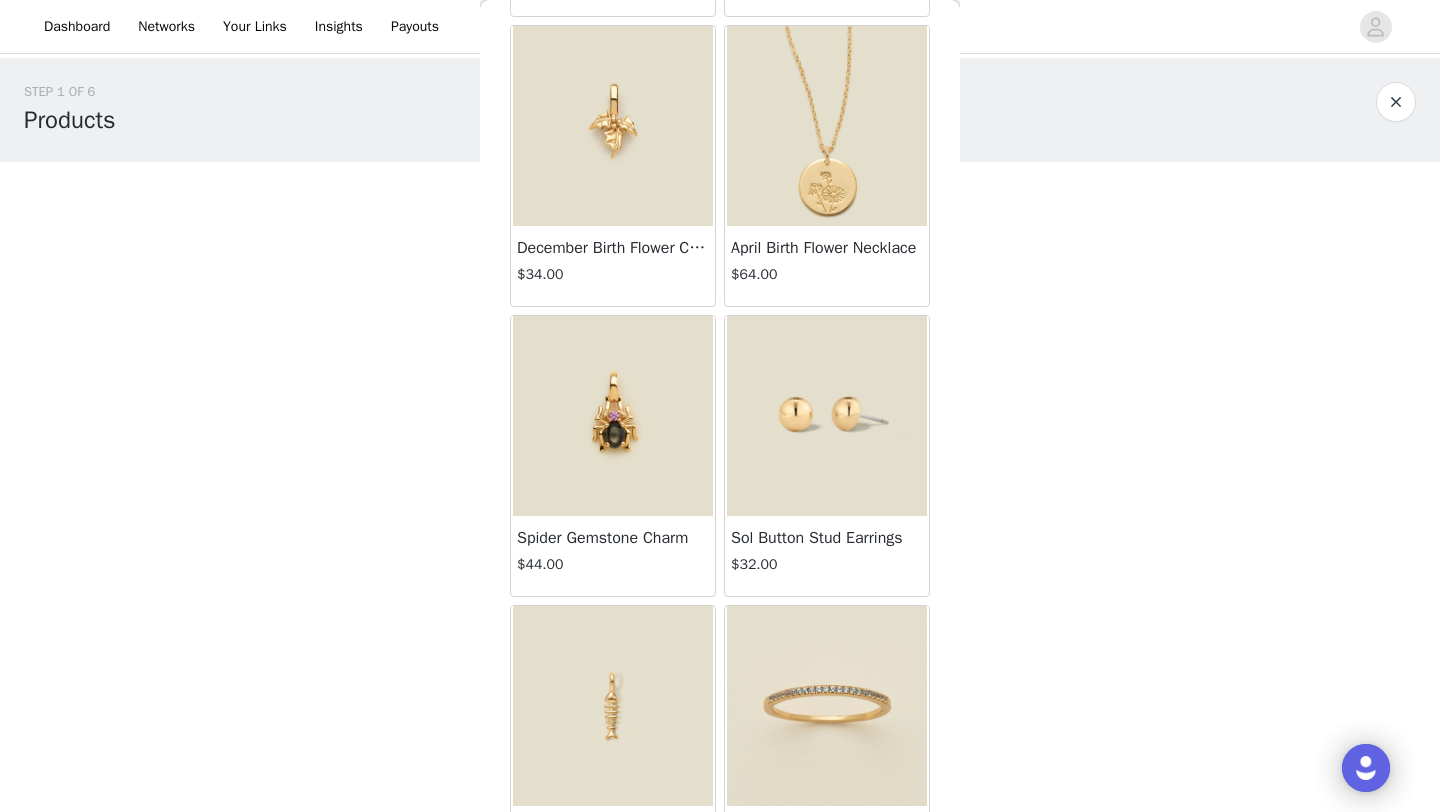 scroll, scrollTop: 3829, scrollLeft: 0, axis: vertical 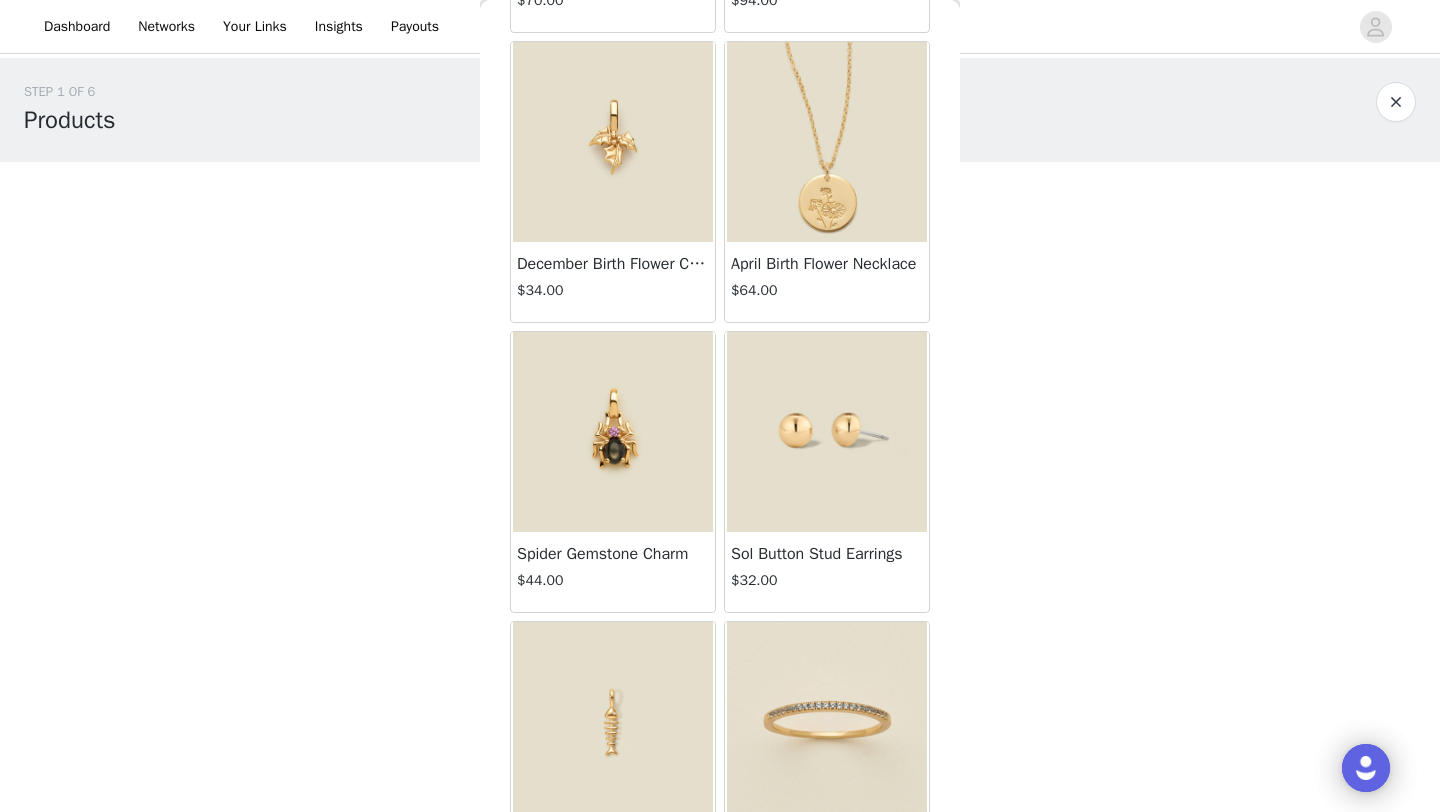 click at bounding box center (1396, 102) 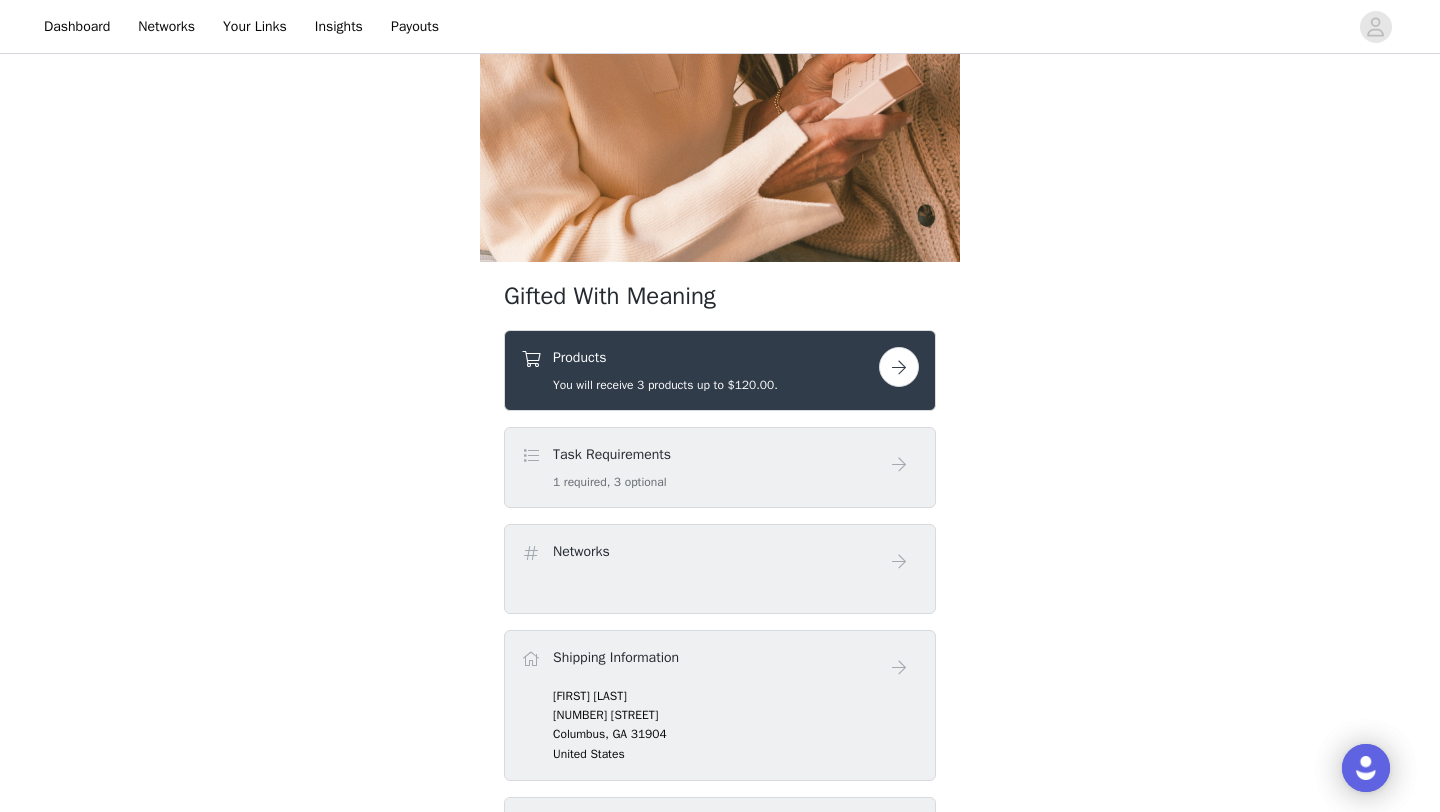 scroll, scrollTop: 296, scrollLeft: 0, axis: vertical 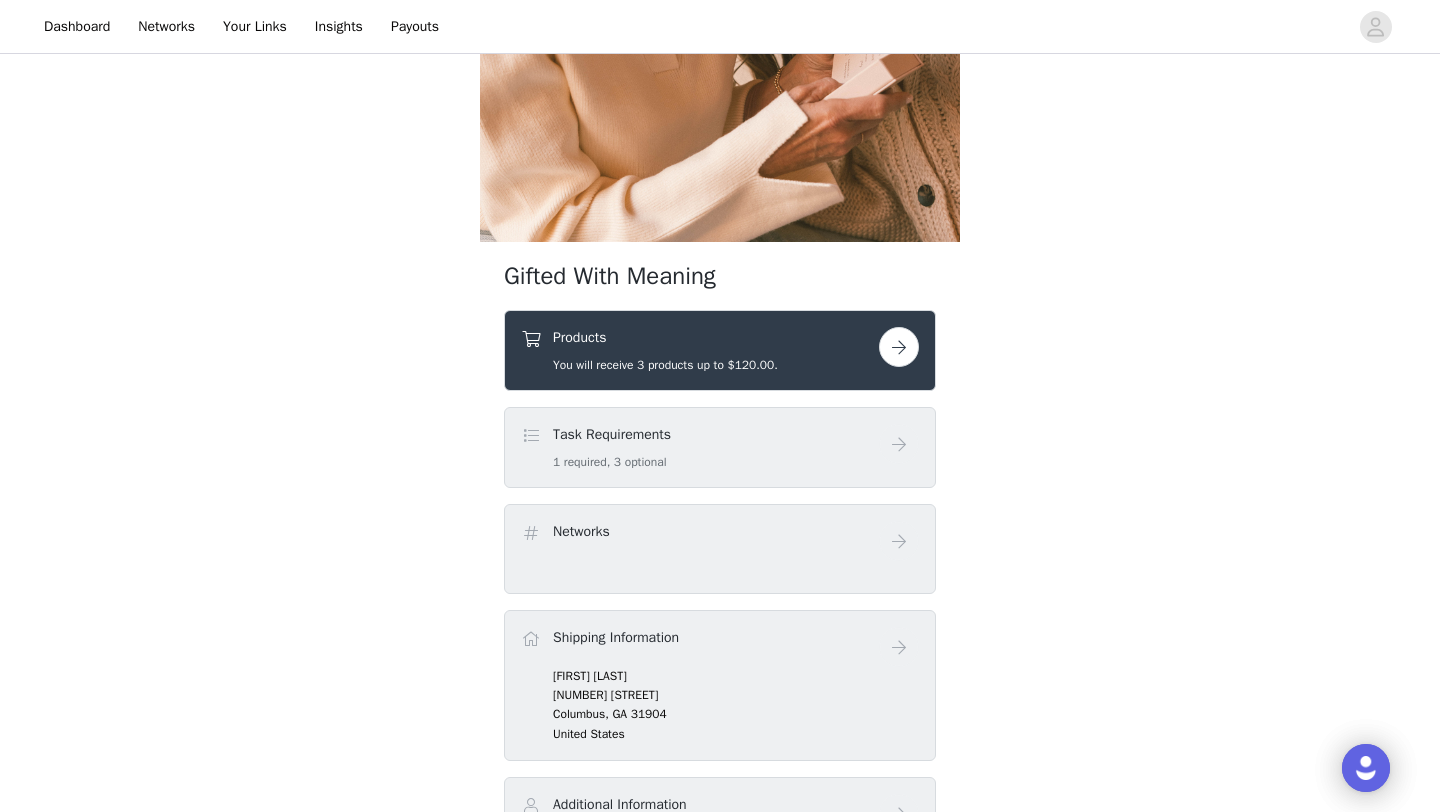 click at bounding box center [899, 347] 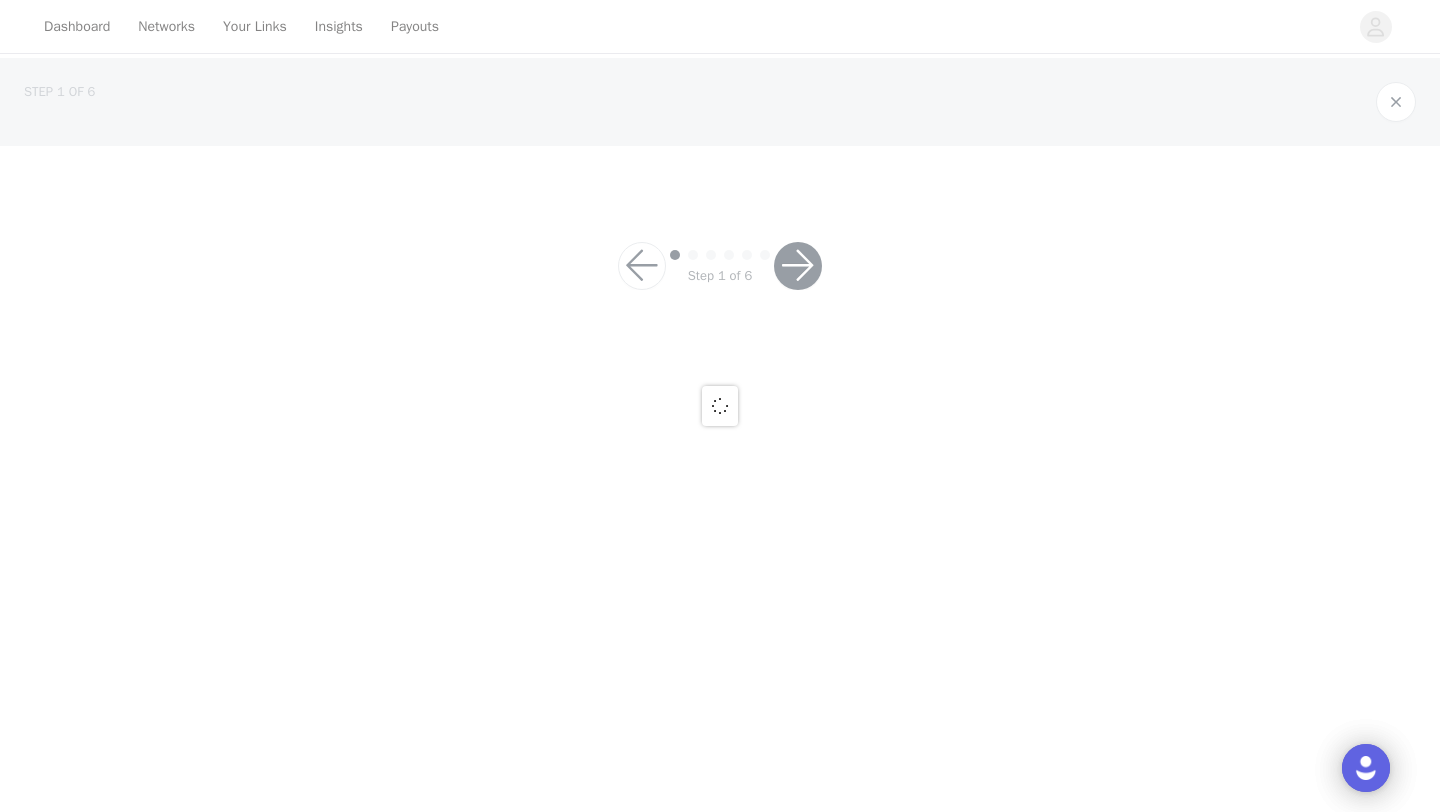 scroll, scrollTop: 0, scrollLeft: 0, axis: both 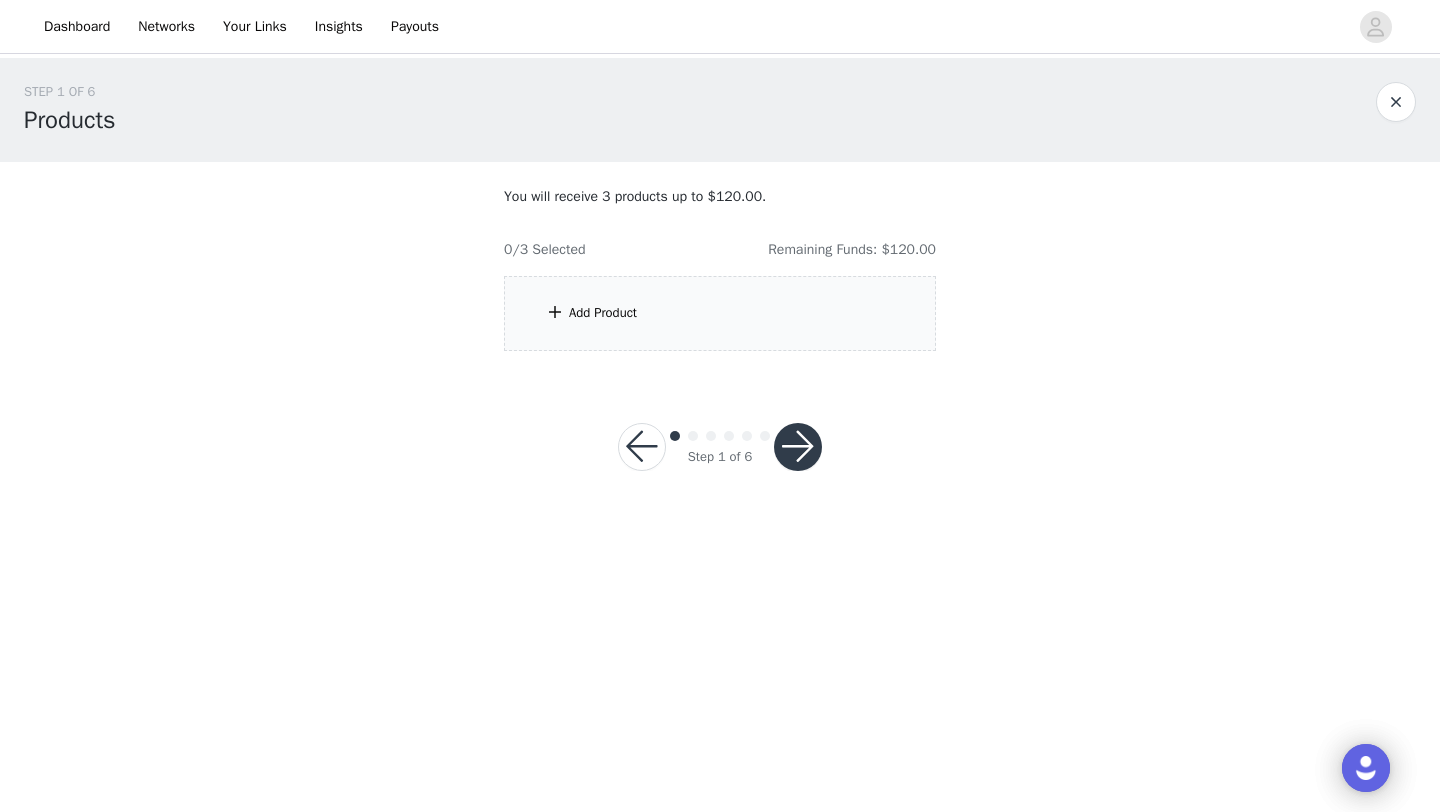 click on "Add Product" at bounding box center (720, 313) 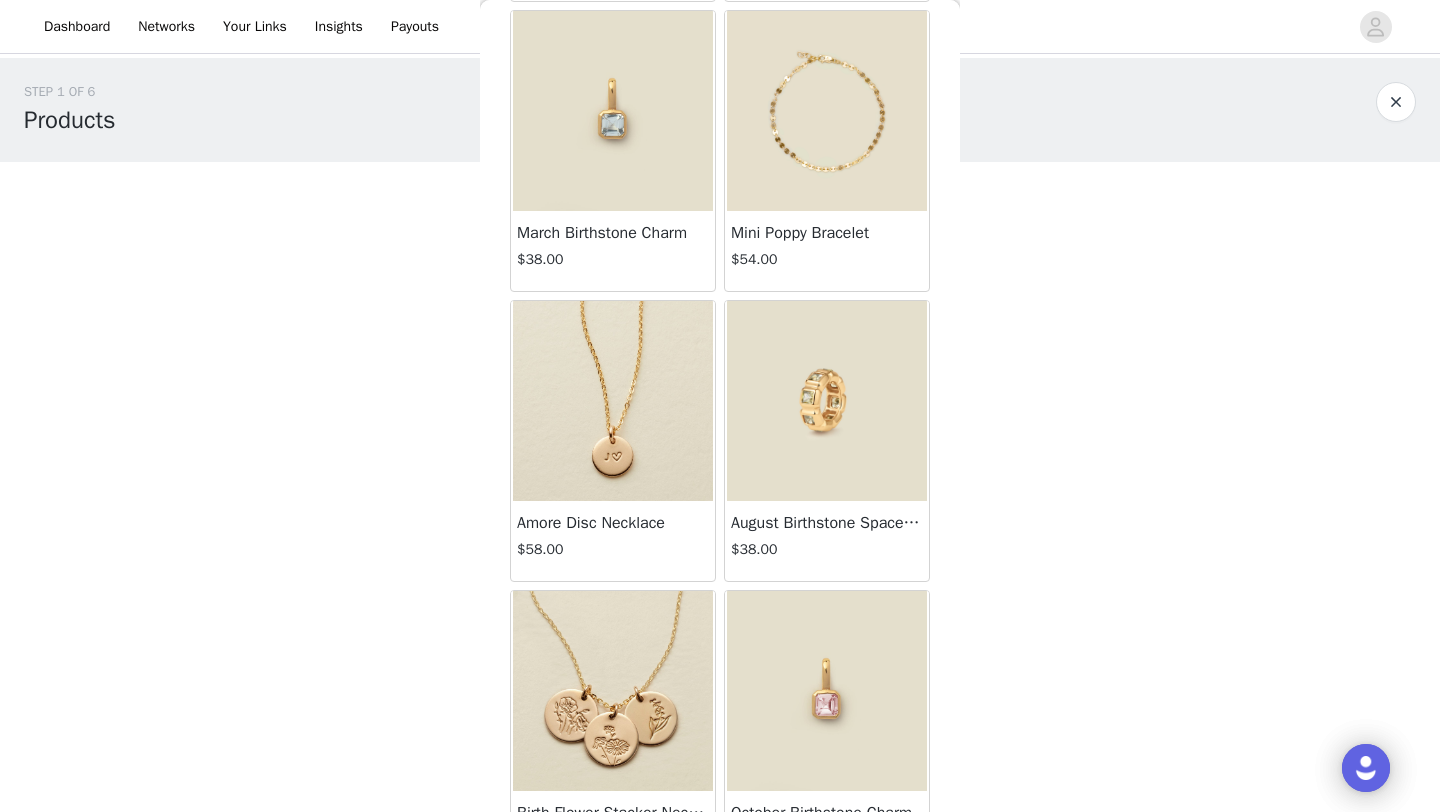 scroll, scrollTop: 23017, scrollLeft: 0, axis: vertical 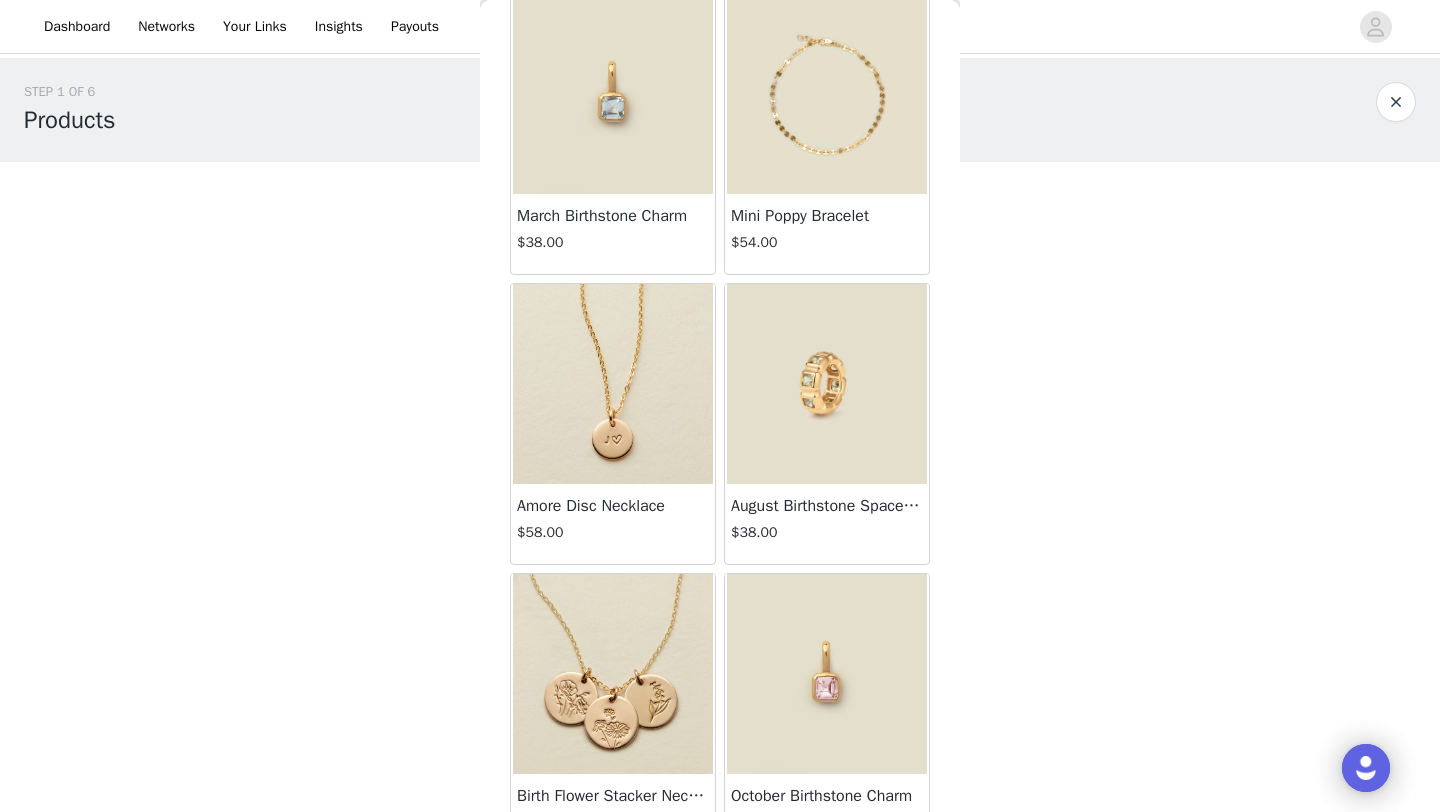 click at bounding box center (613, 384) 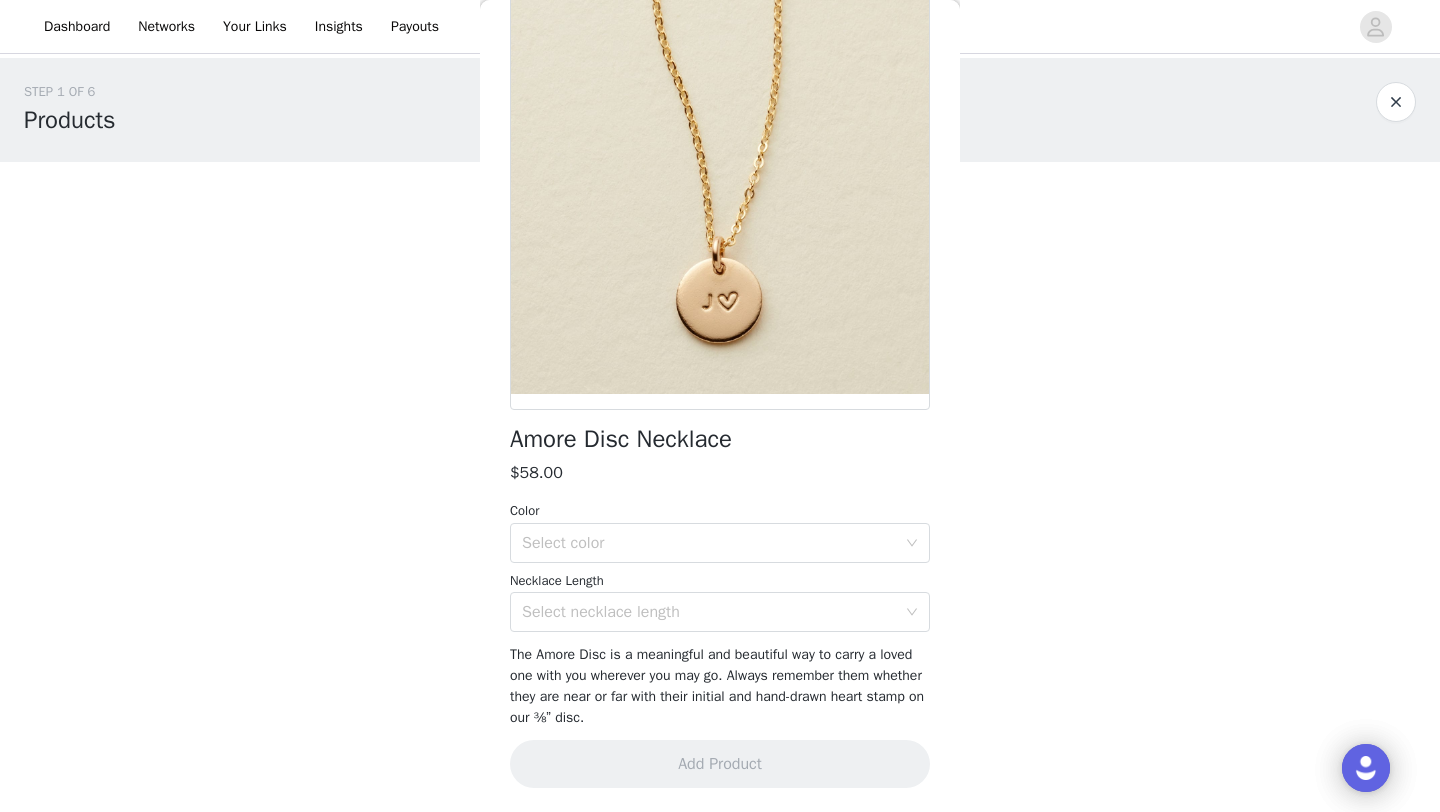 scroll, scrollTop: 140, scrollLeft: 0, axis: vertical 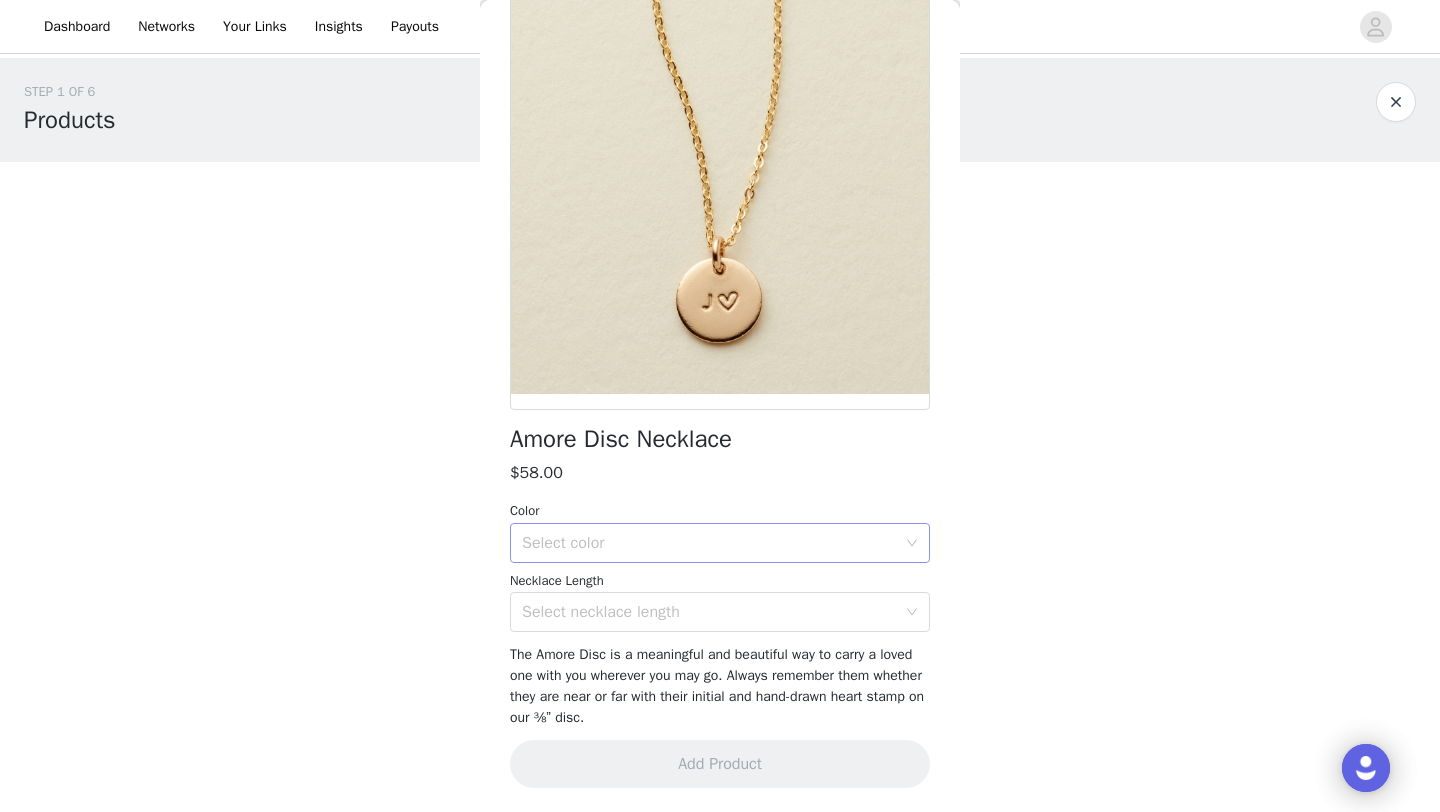 click on "Select color" at bounding box center [709, 543] 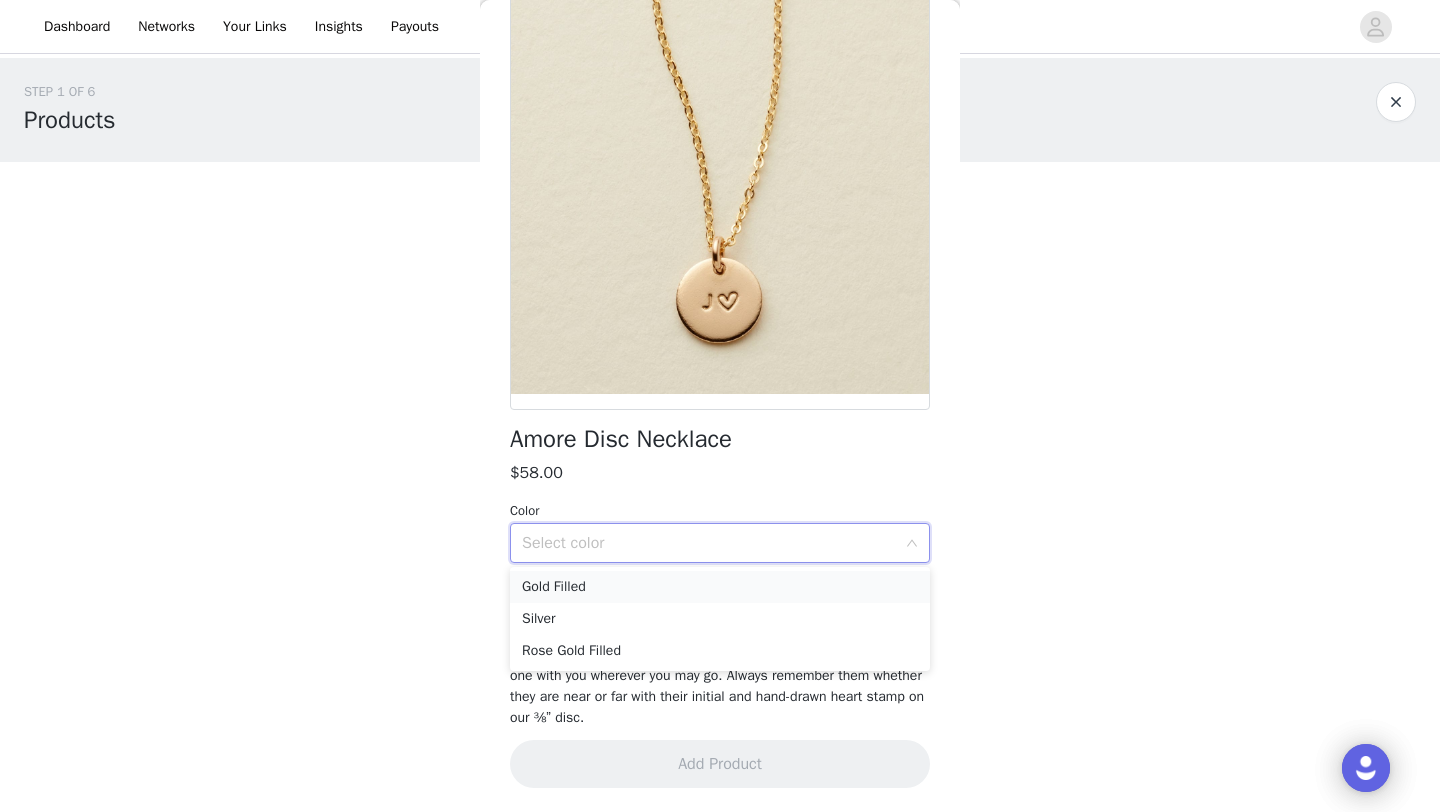 click on "Gold Filled" at bounding box center (720, 587) 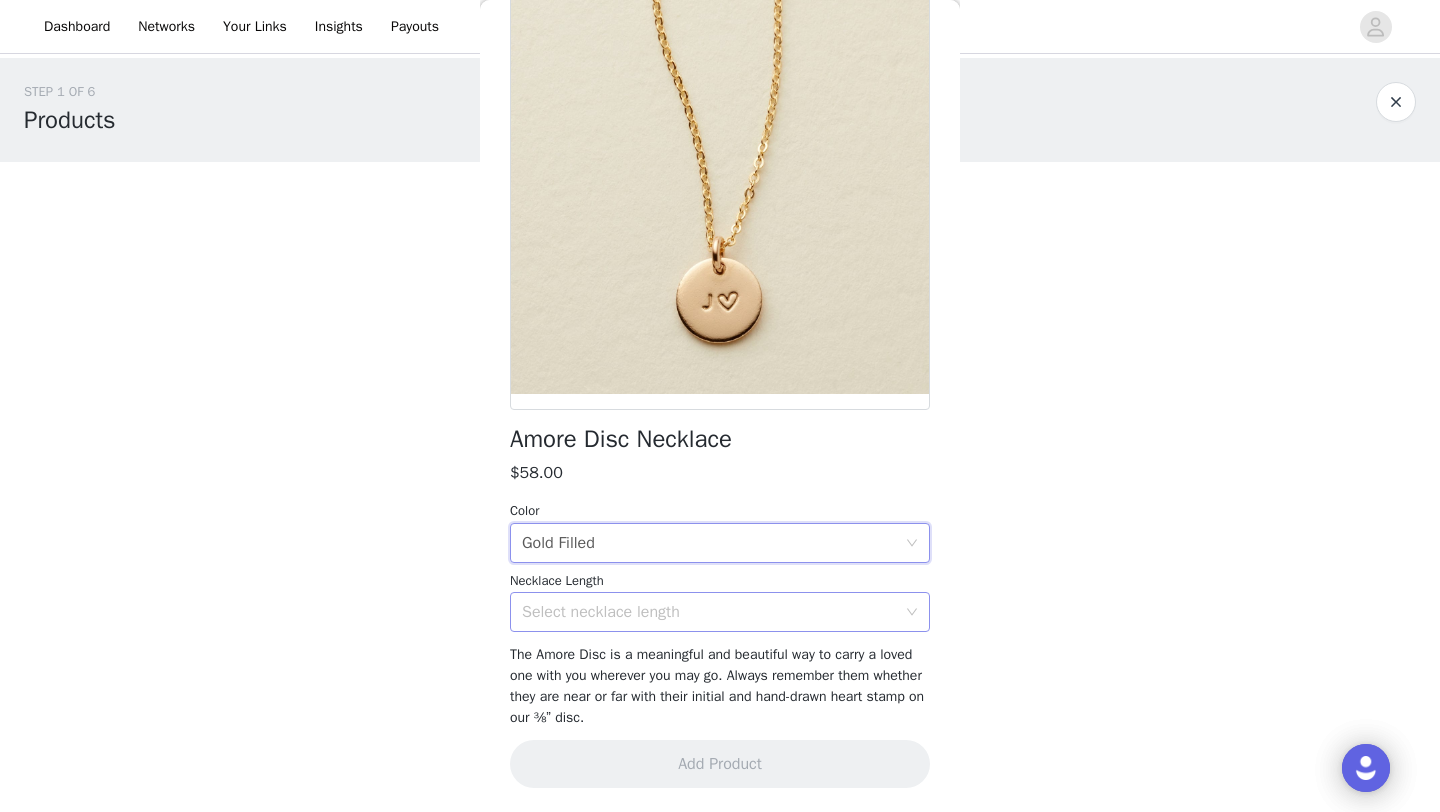 click on "Select necklace length" at bounding box center [709, 612] 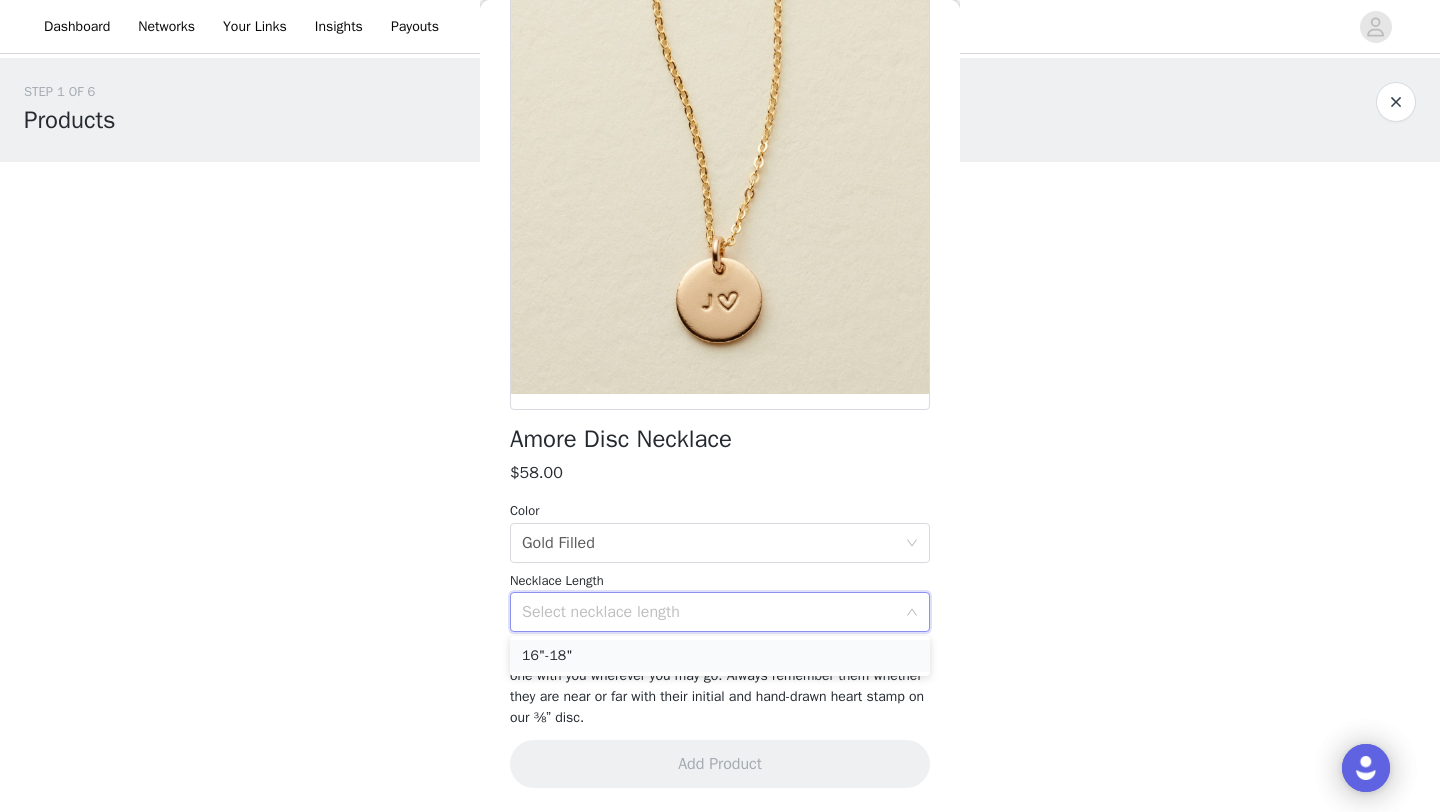 click on "16"-18"" at bounding box center (720, 656) 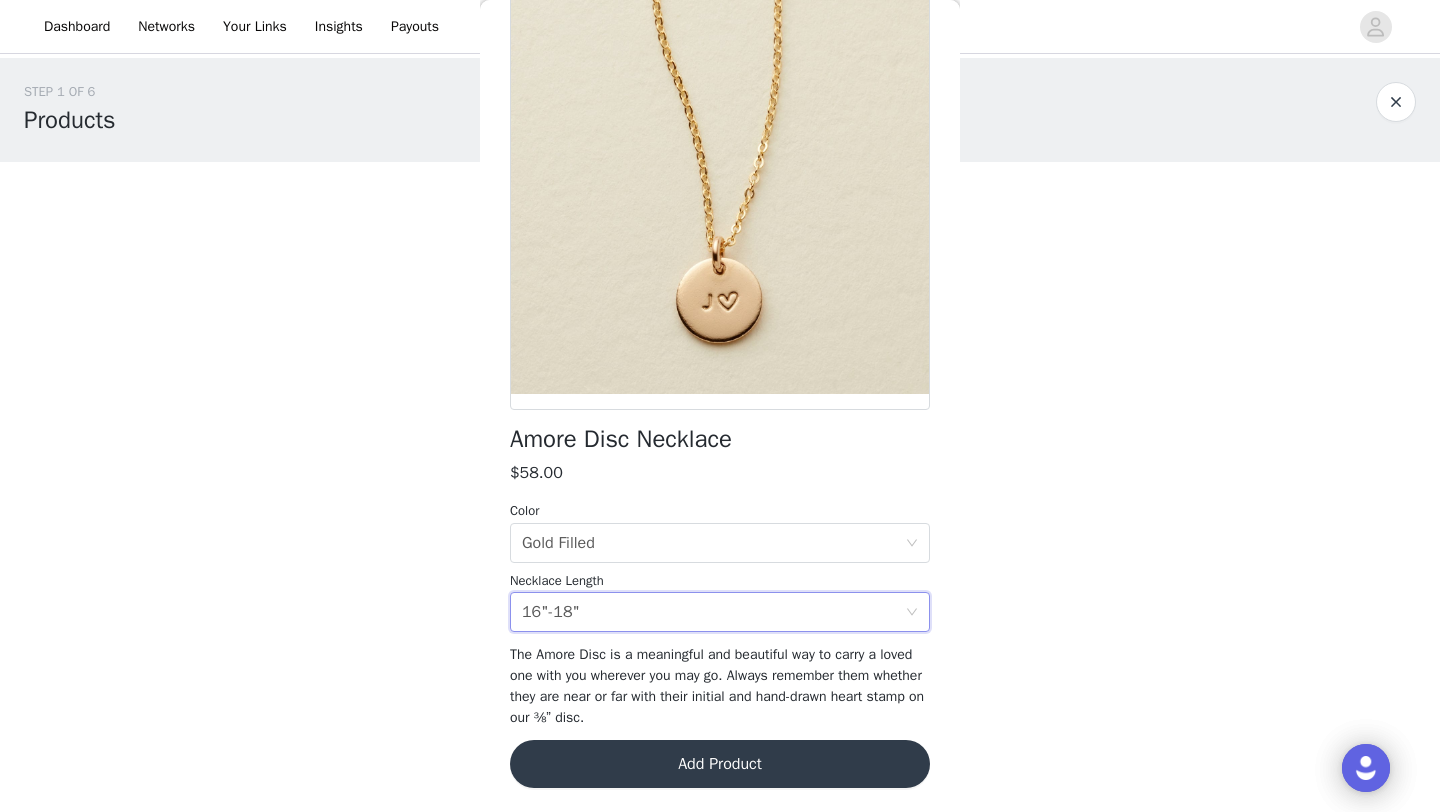 click on "Add Product" at bounding box center (720, 764) 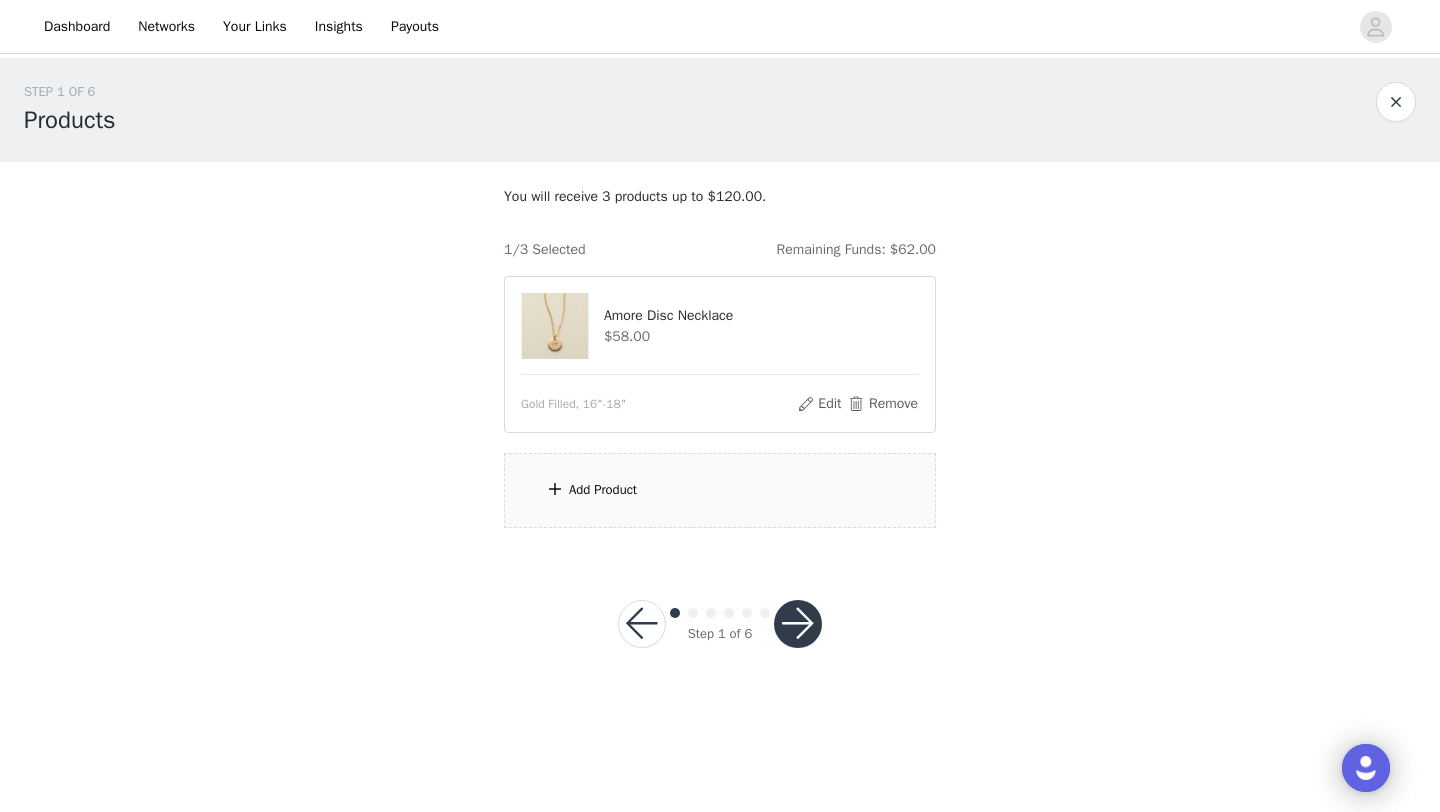 click on "Add Product" at bounding box center (720, 490) 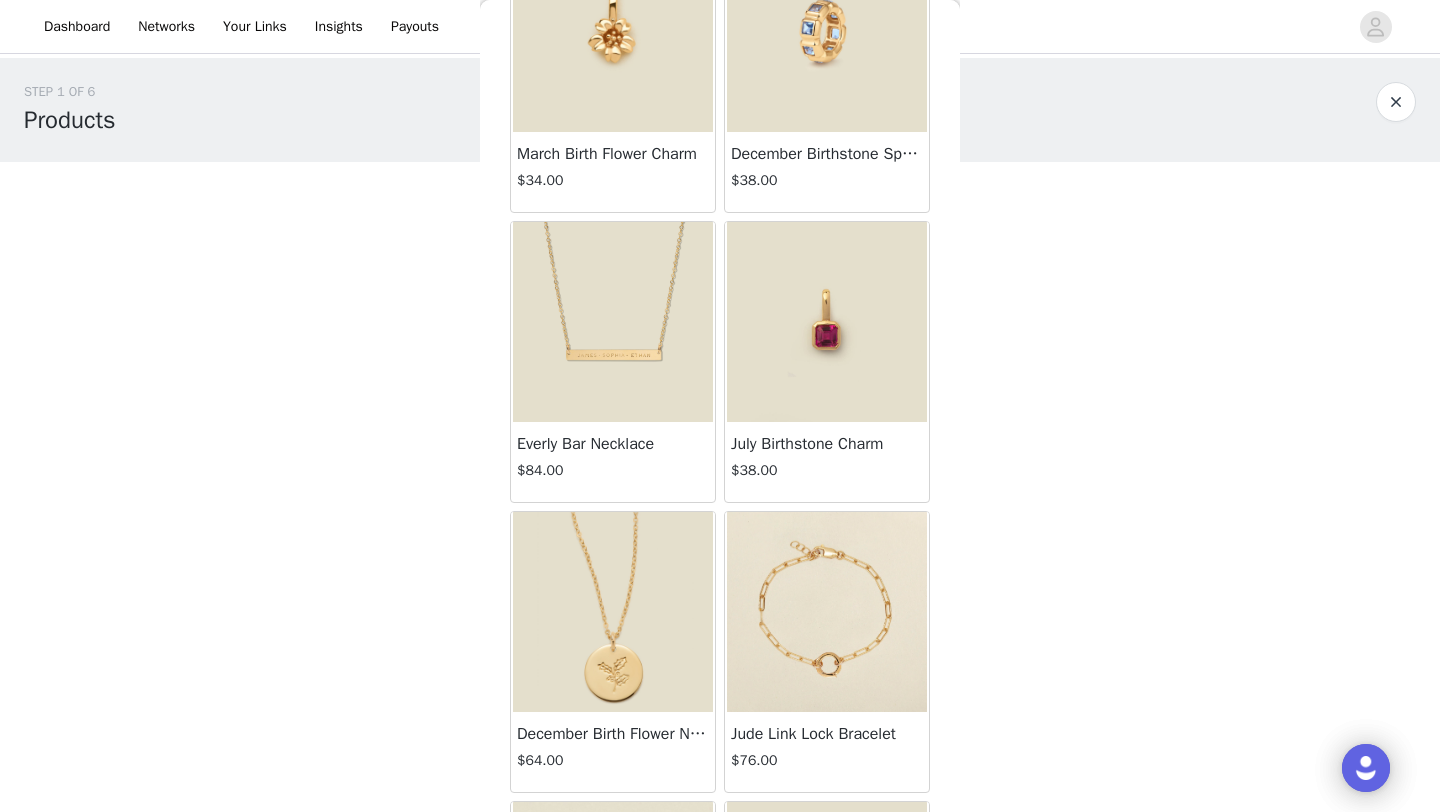 scroll, scrollTop: 33024, scrollLeft: 0, axis: vertical 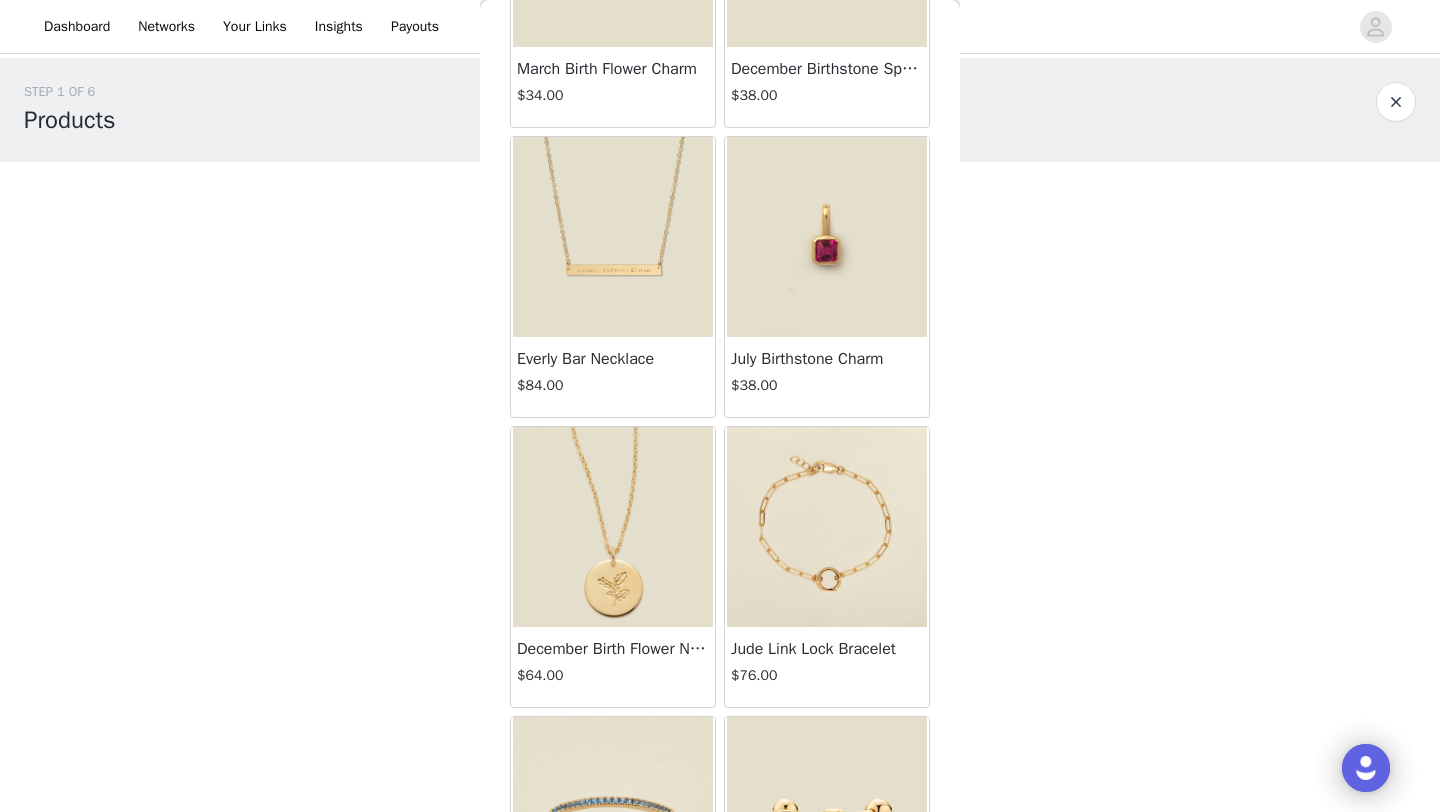 click at bounding box center [827, 237] 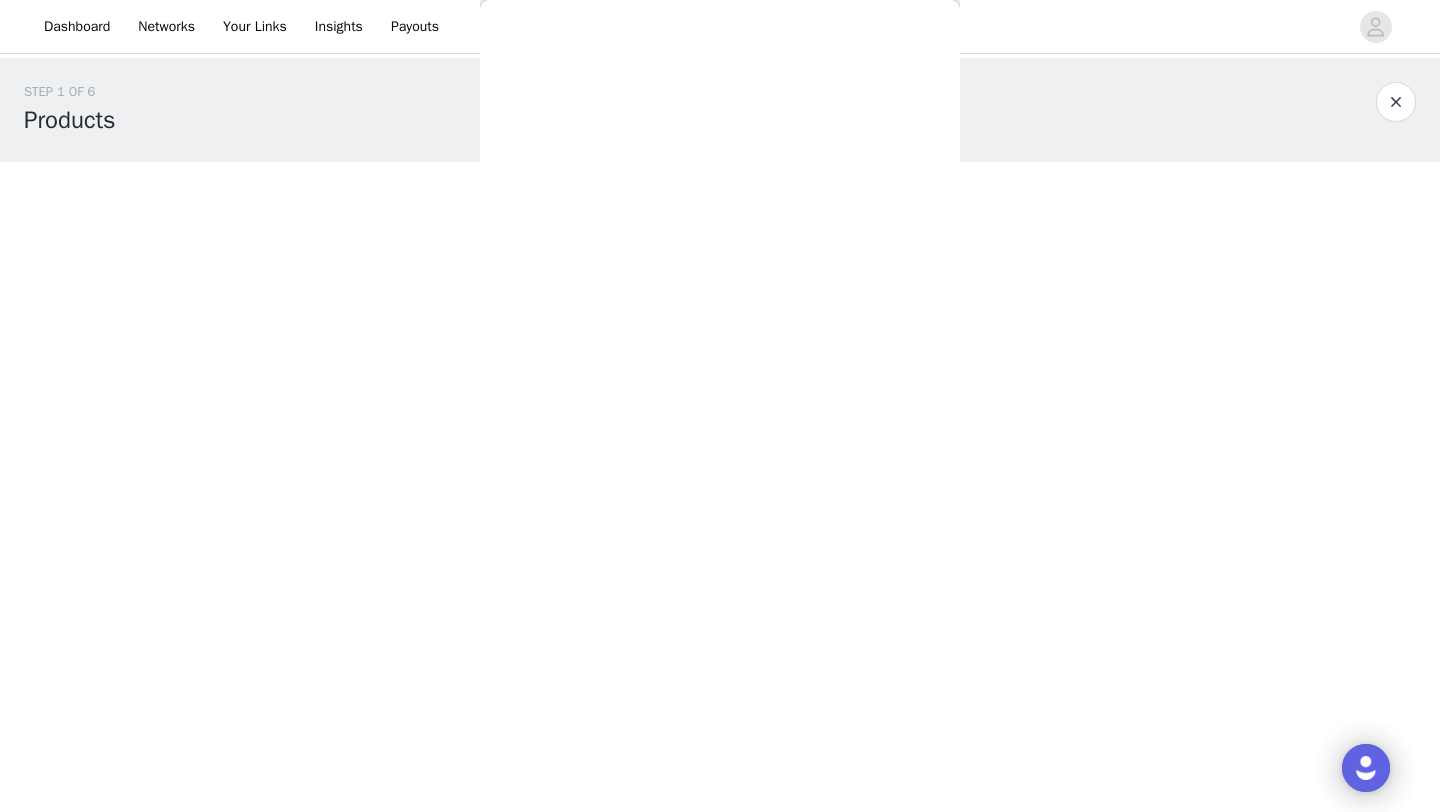 scroll, scrollTop: 112, scrollLeft: 0, axis: vertical 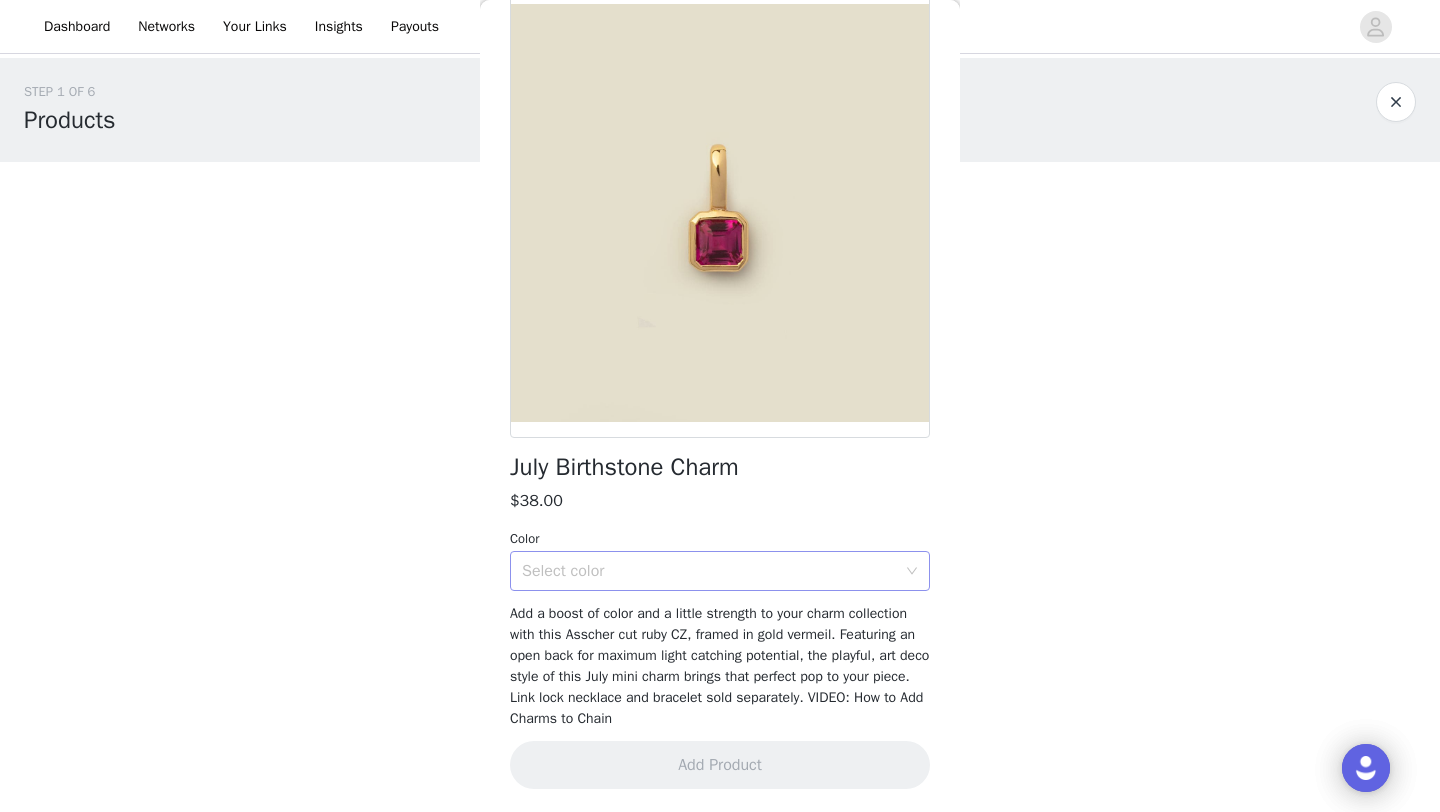 click on "Select color" at bounding box center (709, 571) 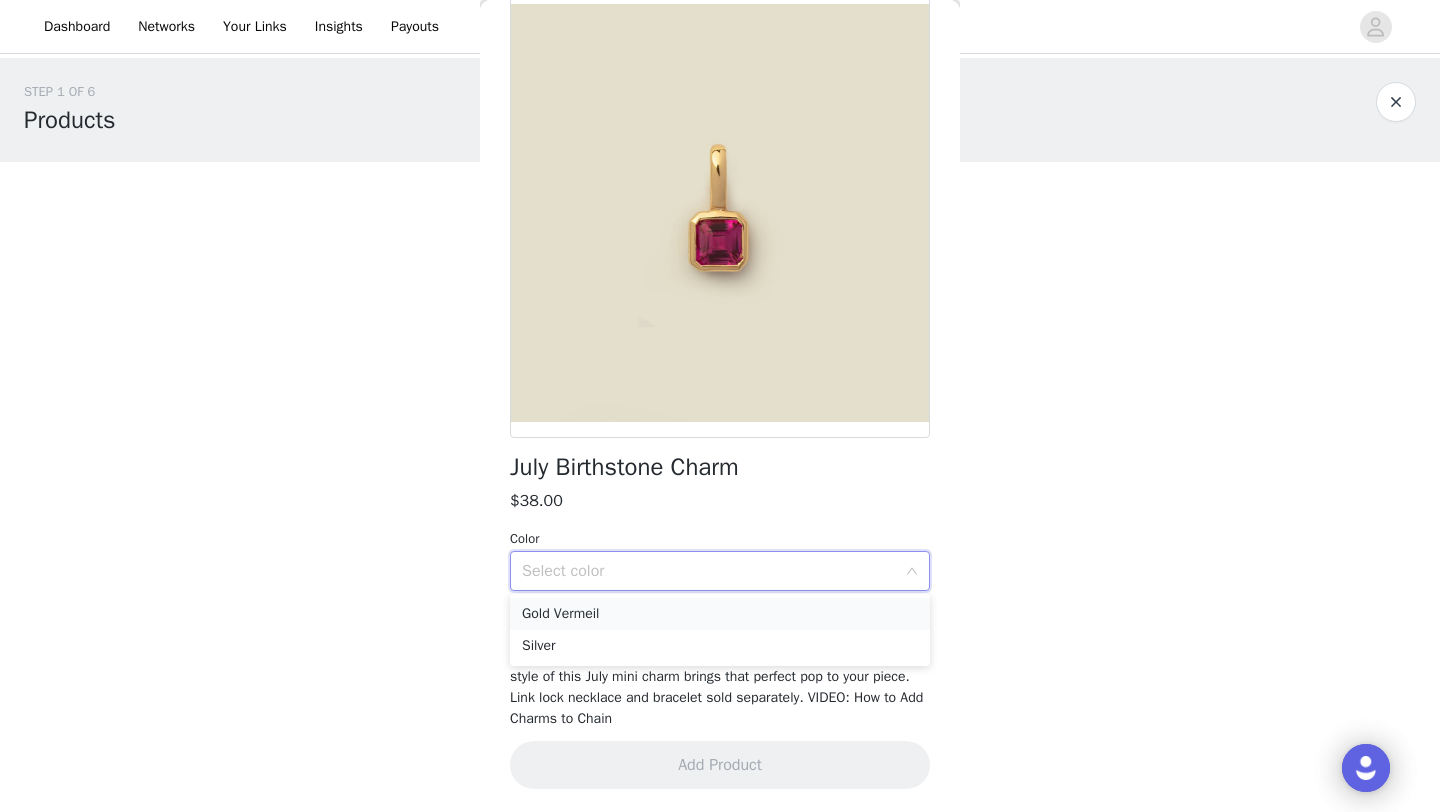 click on "Gold Vermeil" at bounding box center (720, 614) 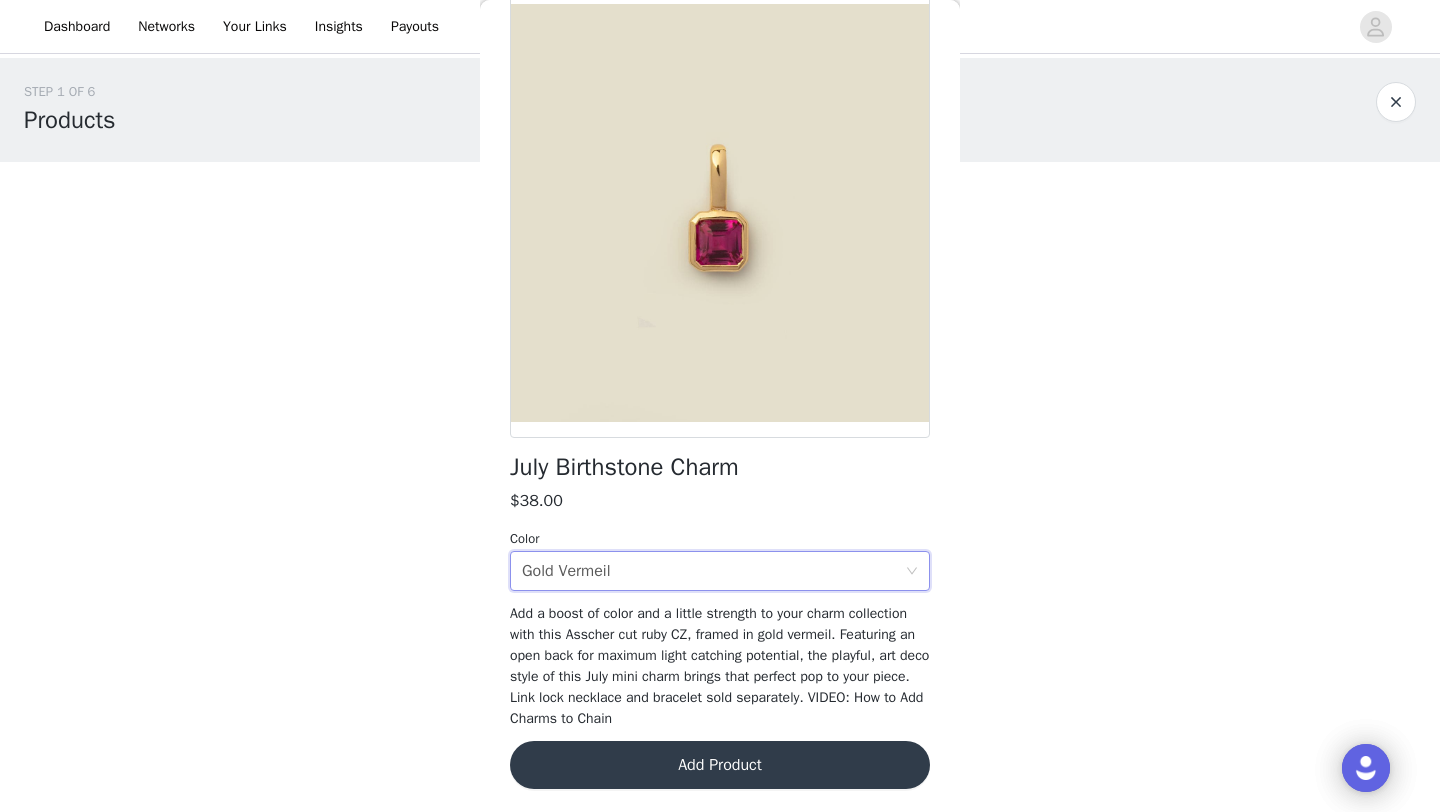 click on "Add Product" at bounding box center [720, 765] 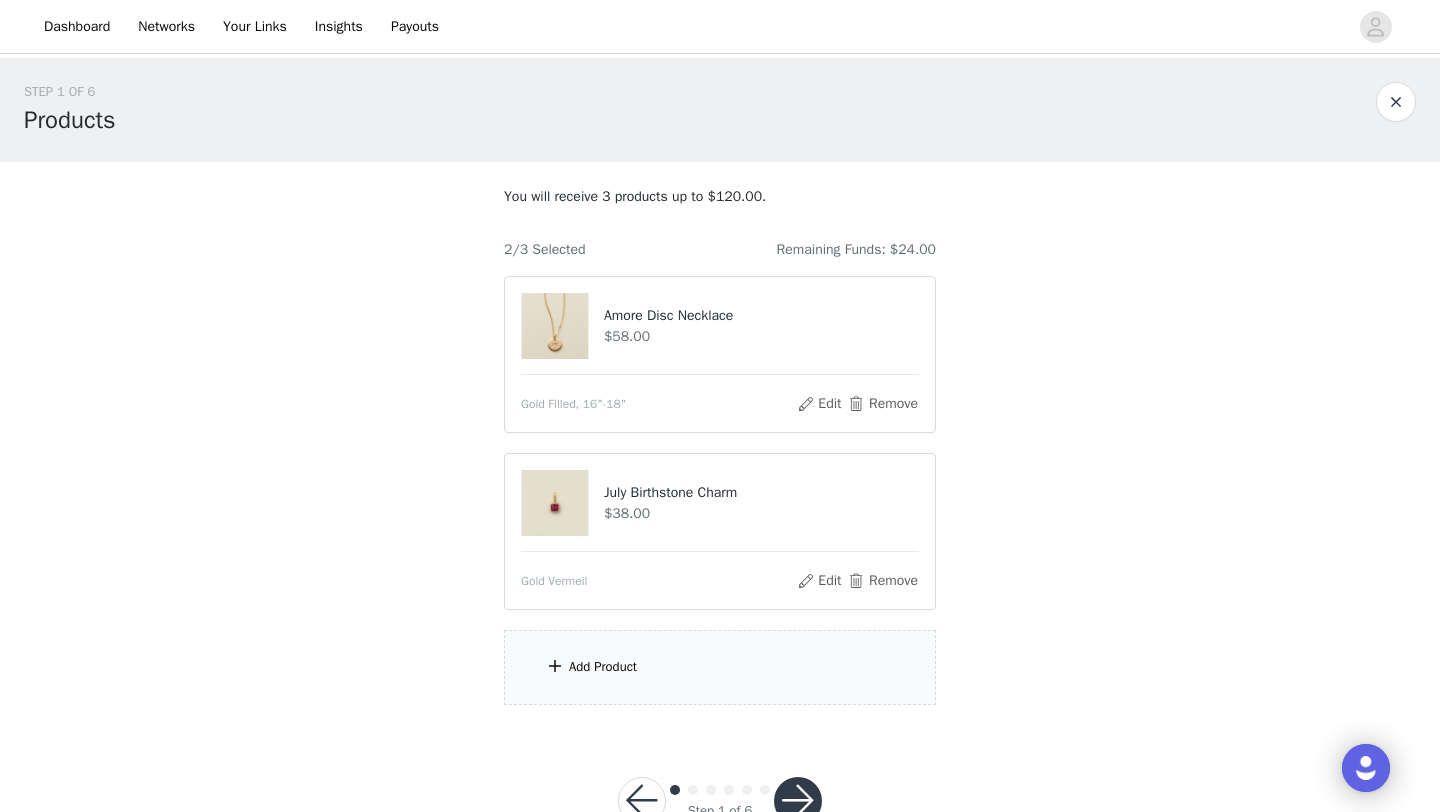 click on "Add Product" at bounding box center (603, 667) 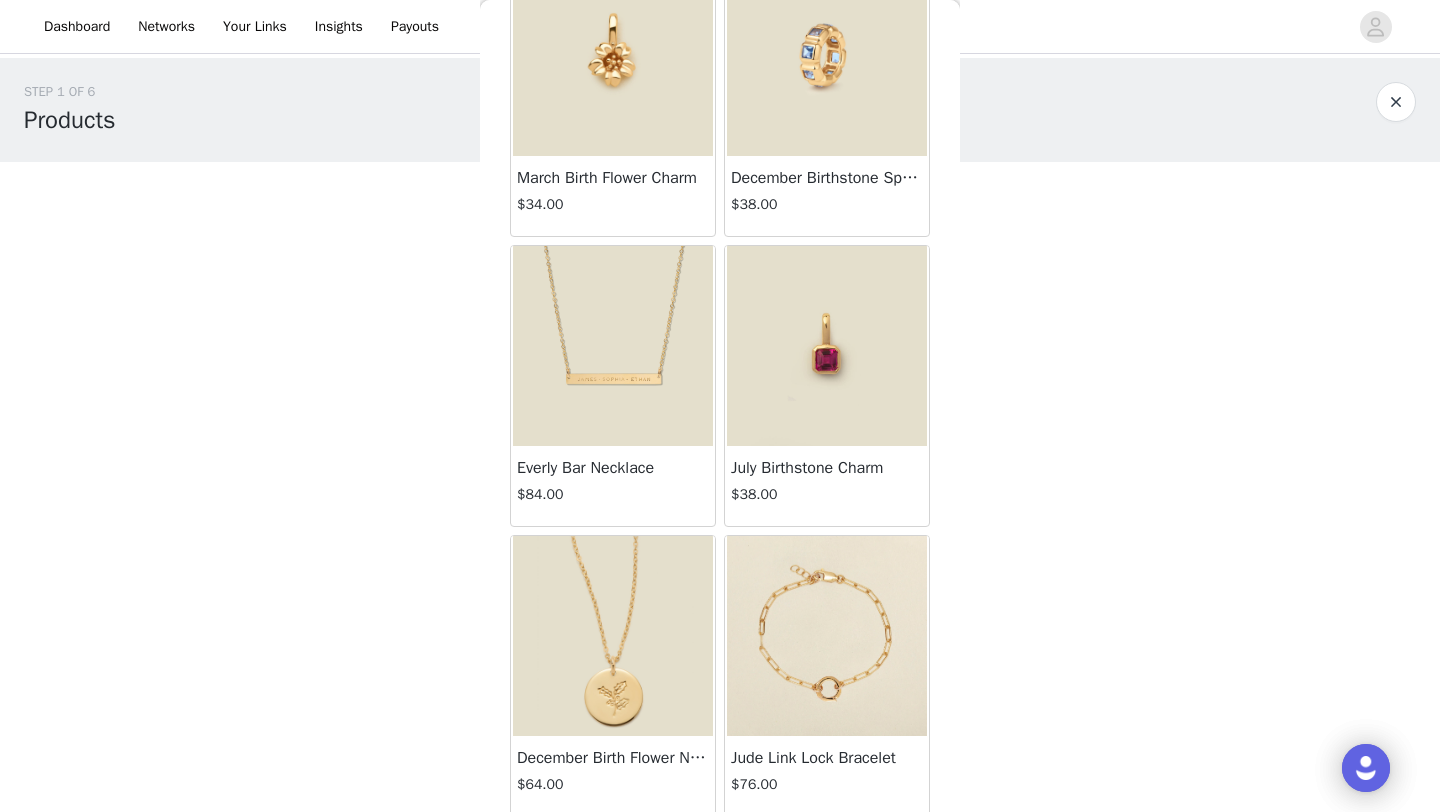 scroll, scrollTop: 32917, scrollLeft: 0, axis: vertical 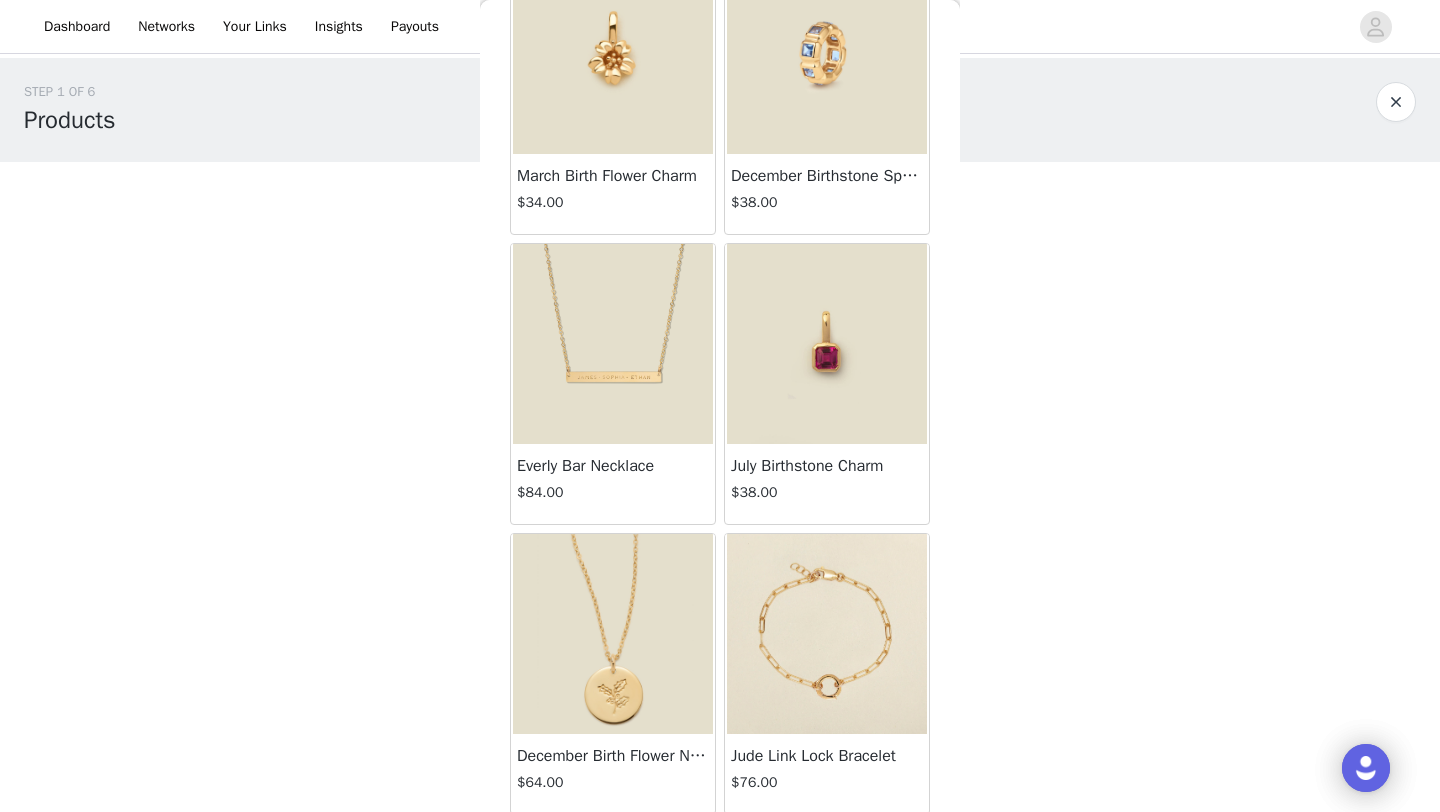 click at bounding box center (1396, 102) 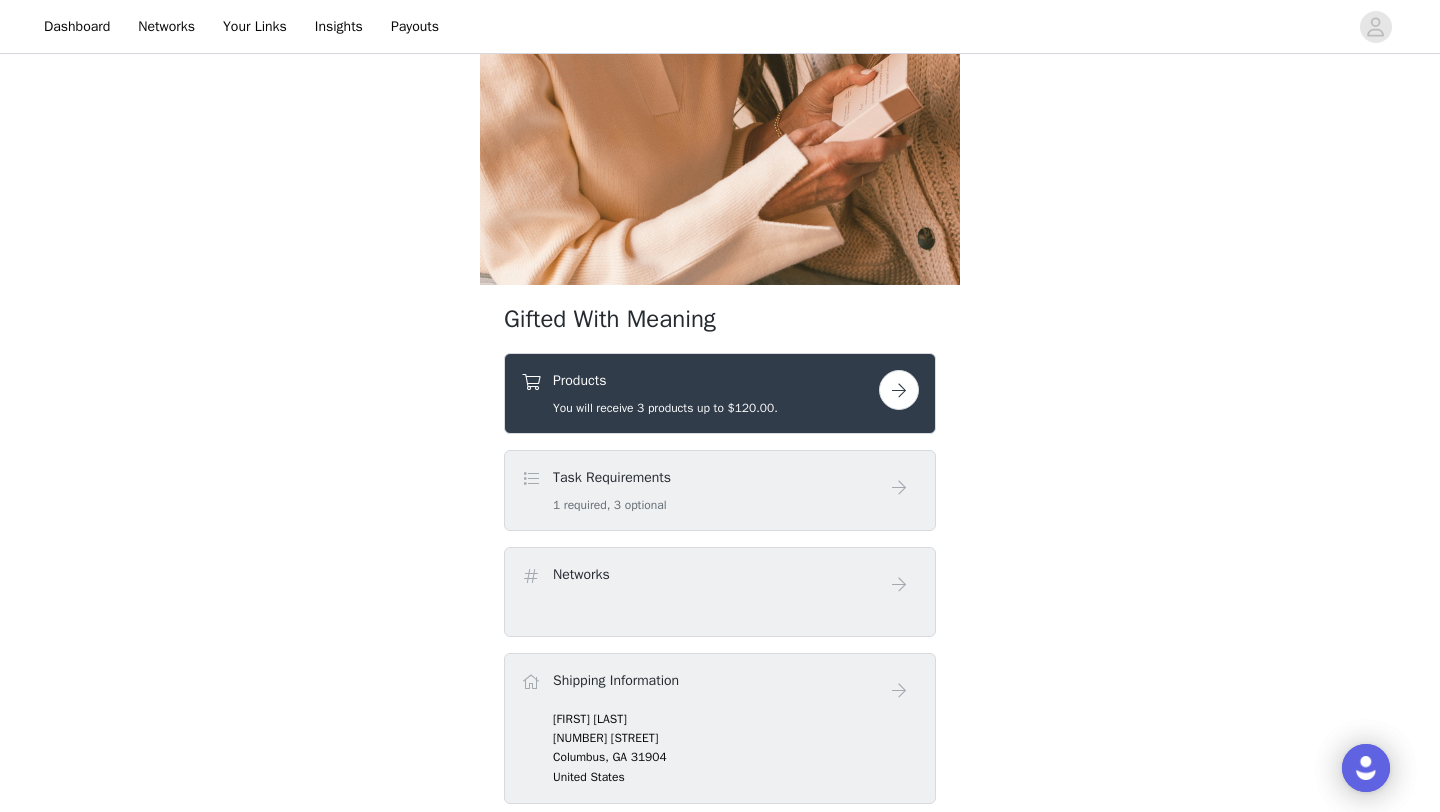 scroll, scrollTop: 267, scrollLeft: 0, axis: vertical 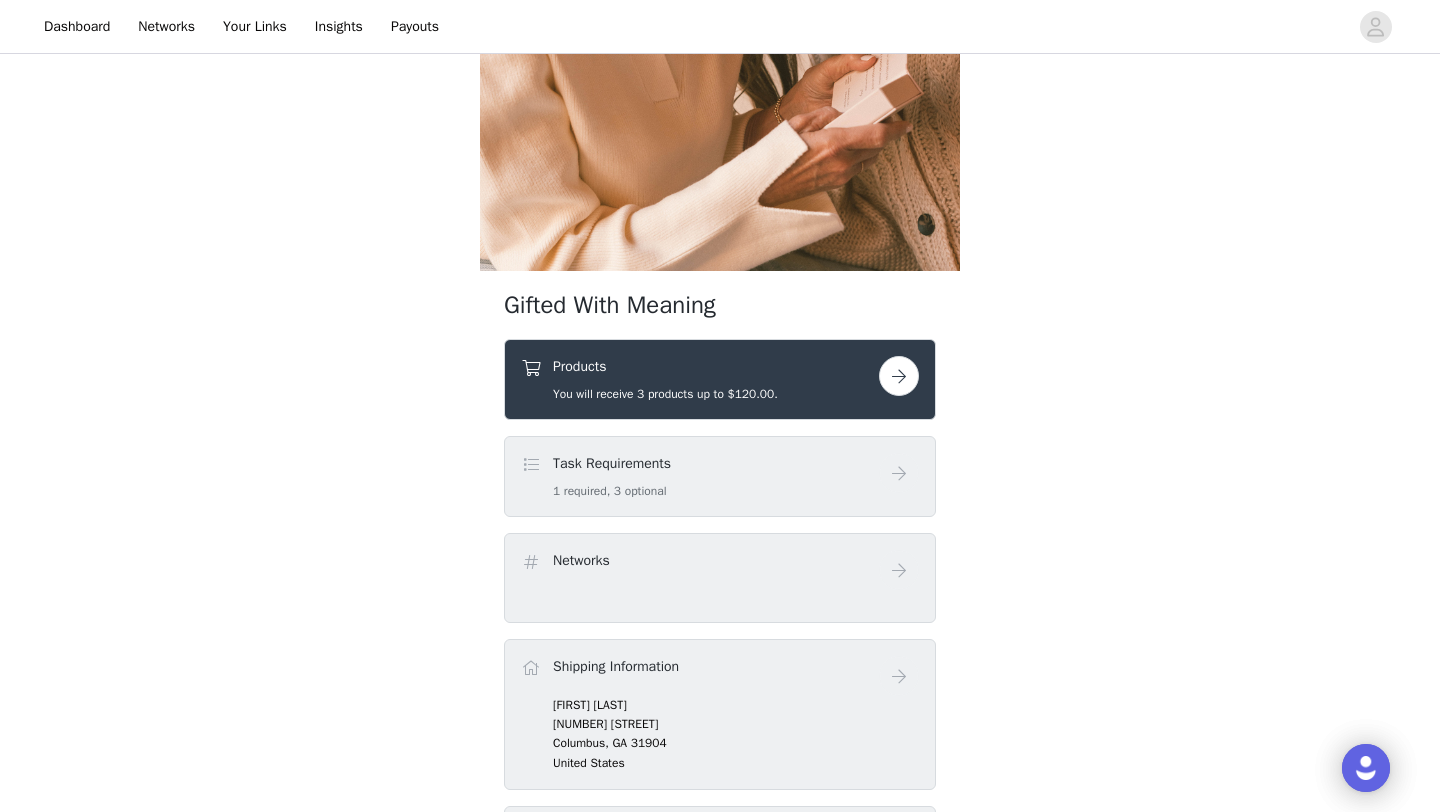 click at bounding box center [899, 376] 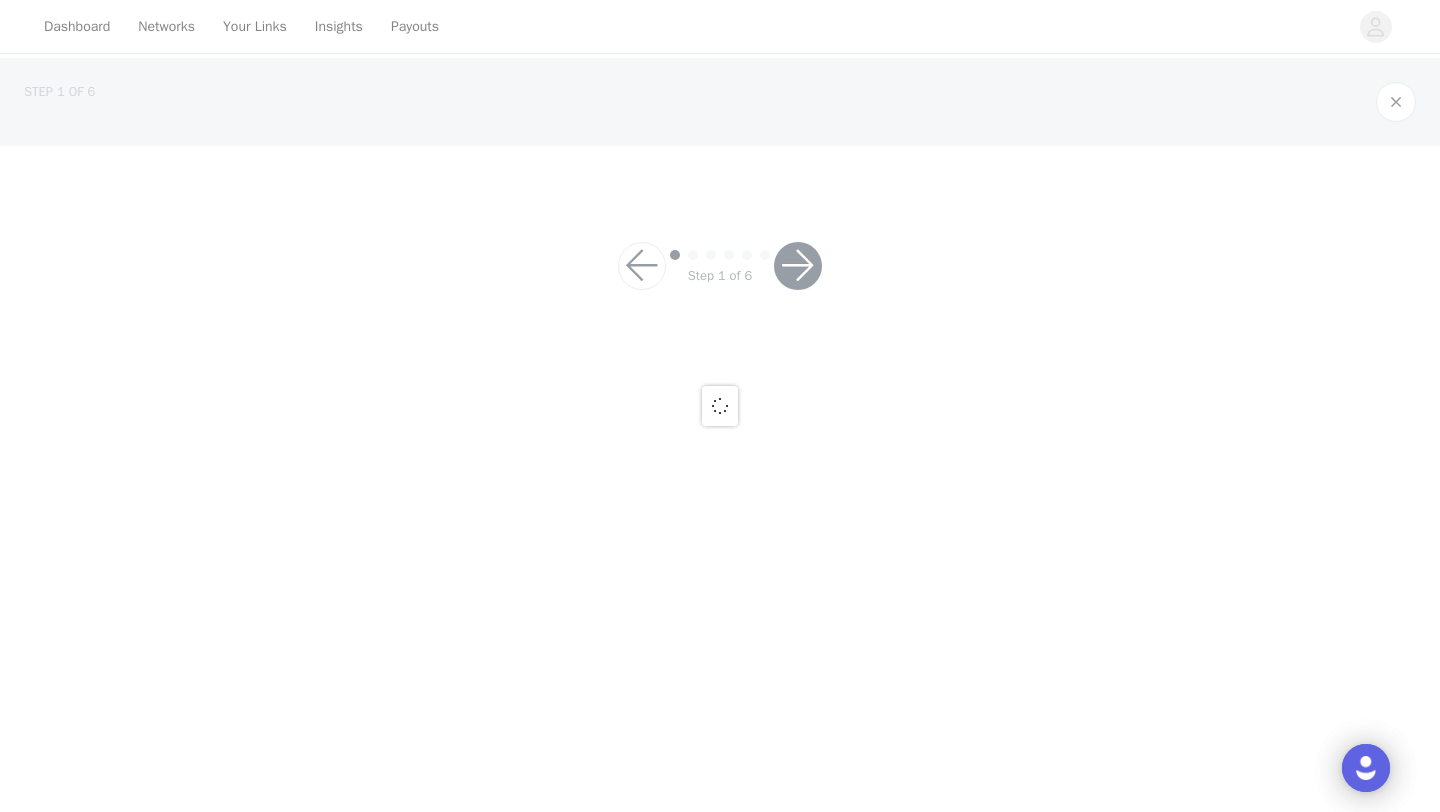 scroll, scrollTop: 0, scrollLeft: 0, axis: both 